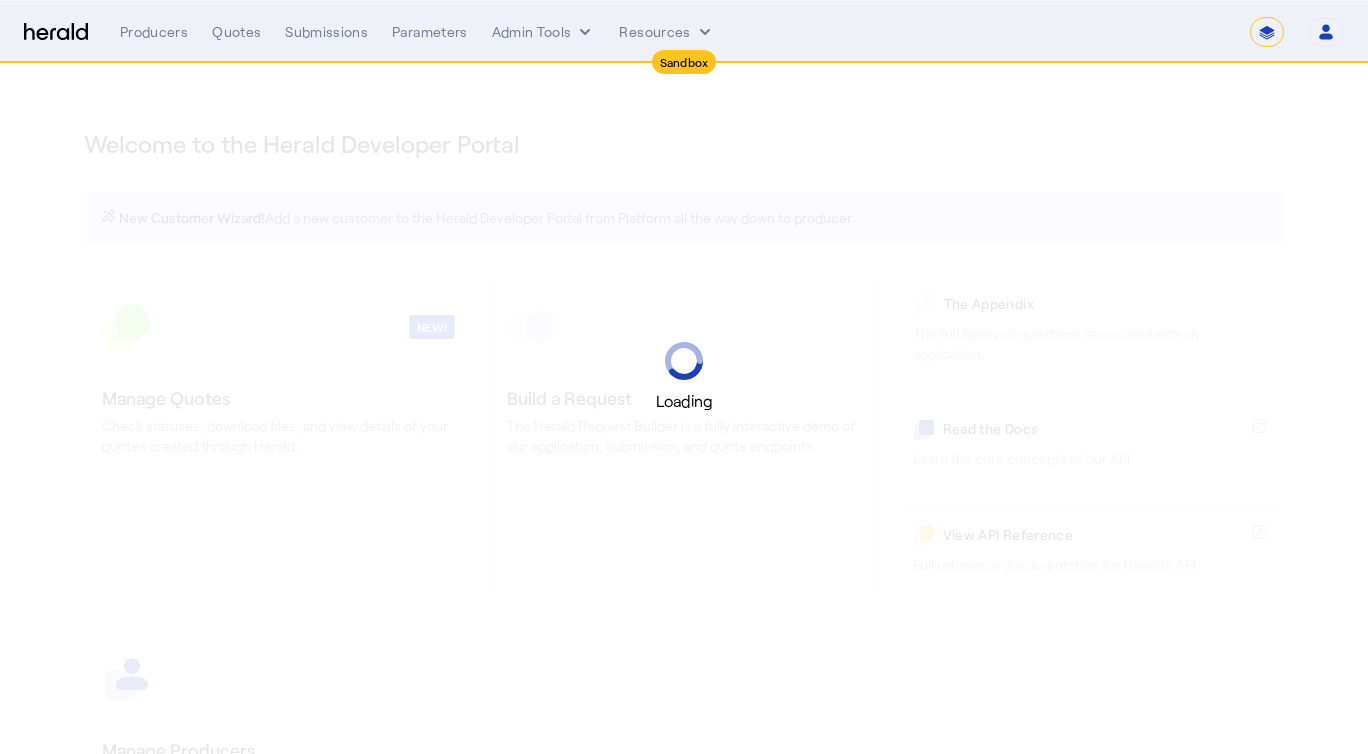 select on "*******" 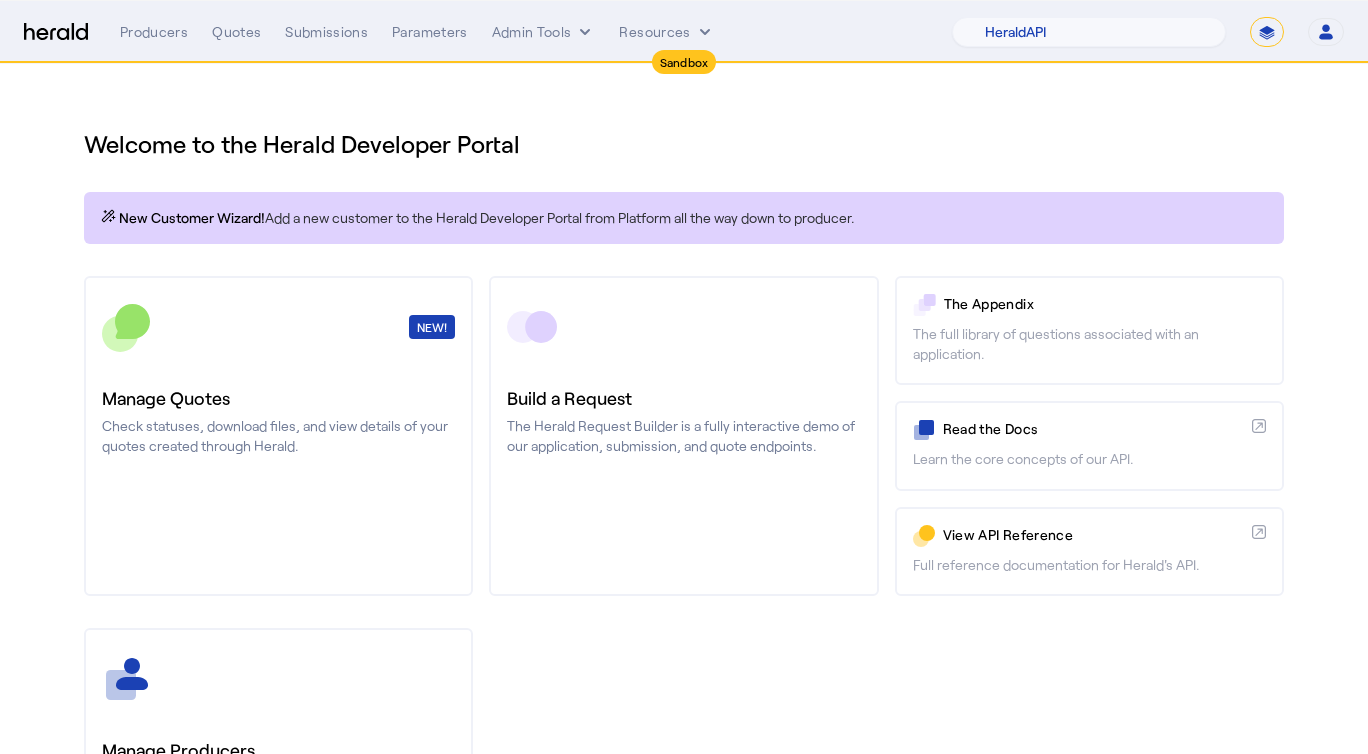click on "**********" at bounding box center (1267, 32) 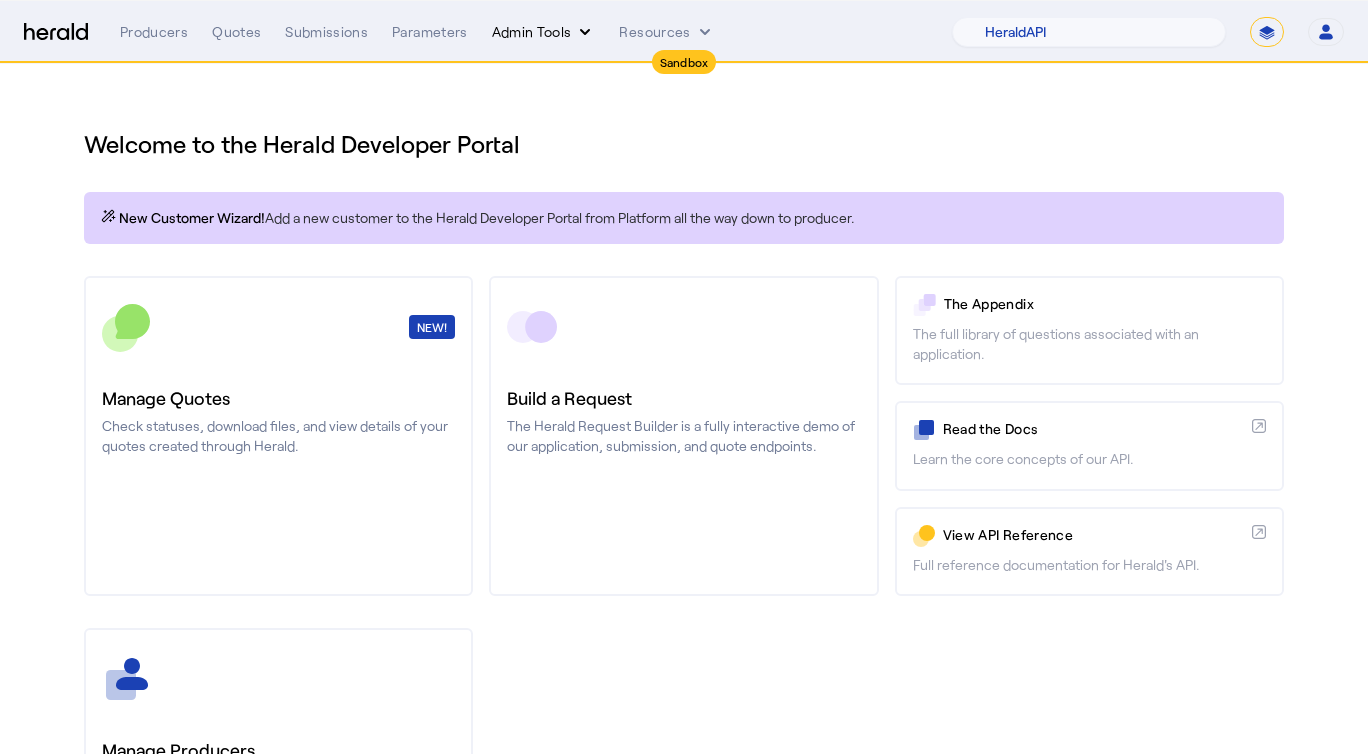 click on "Admin Tools" at bounding box center (544, 32) 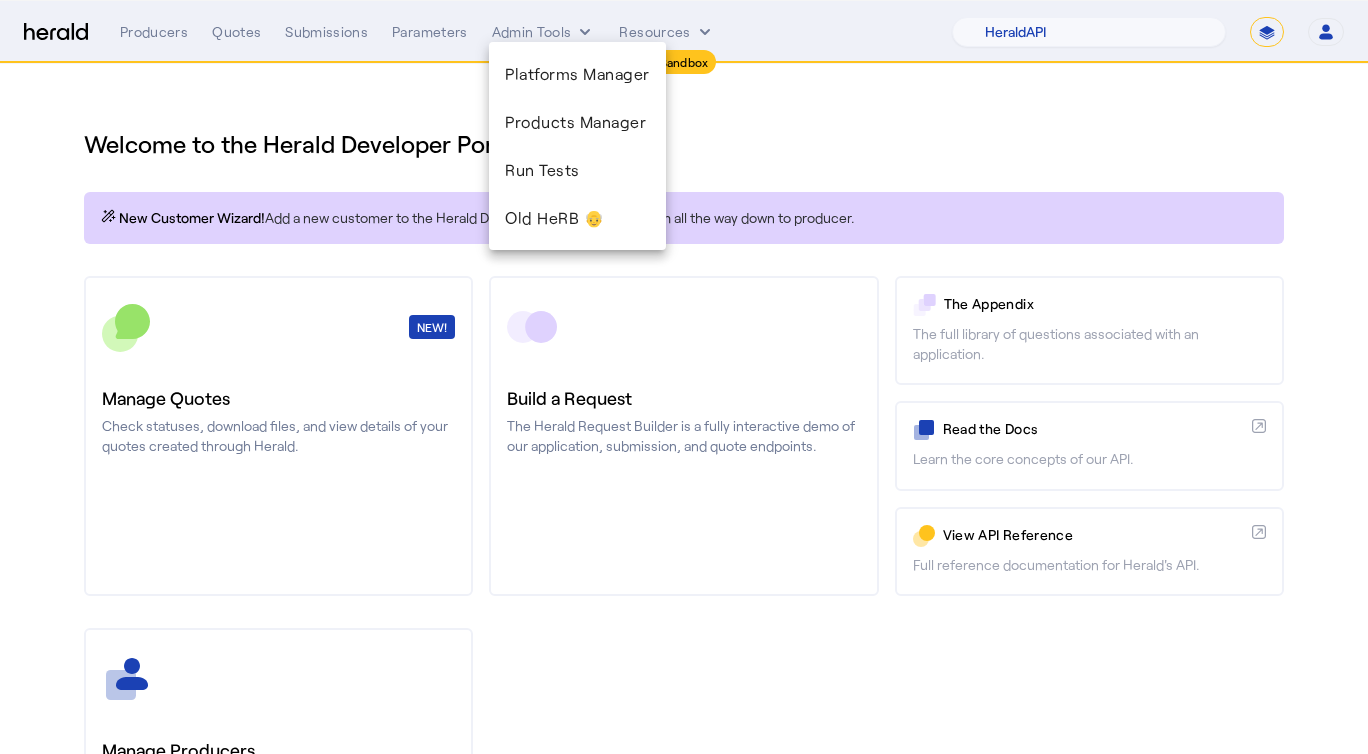 click at bounding box center (684, 377) 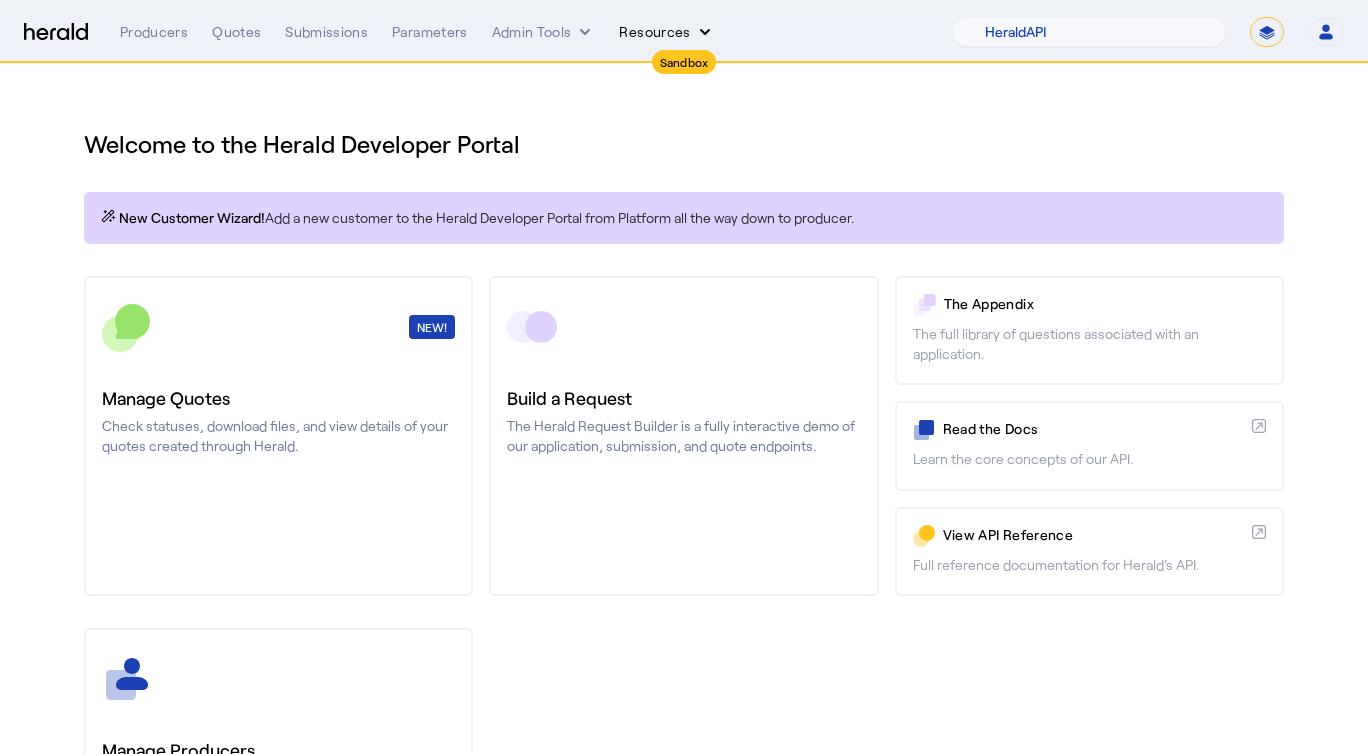 click 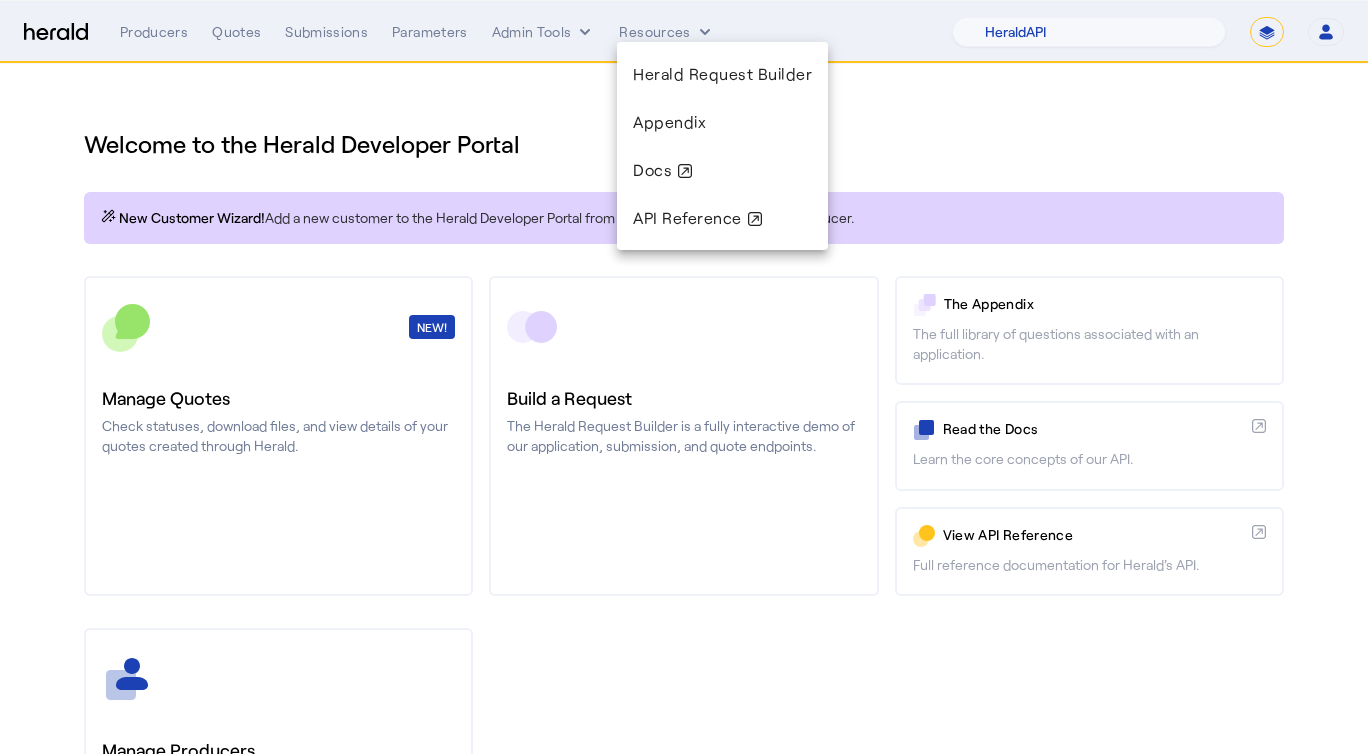click at bounding box center (684, 377) 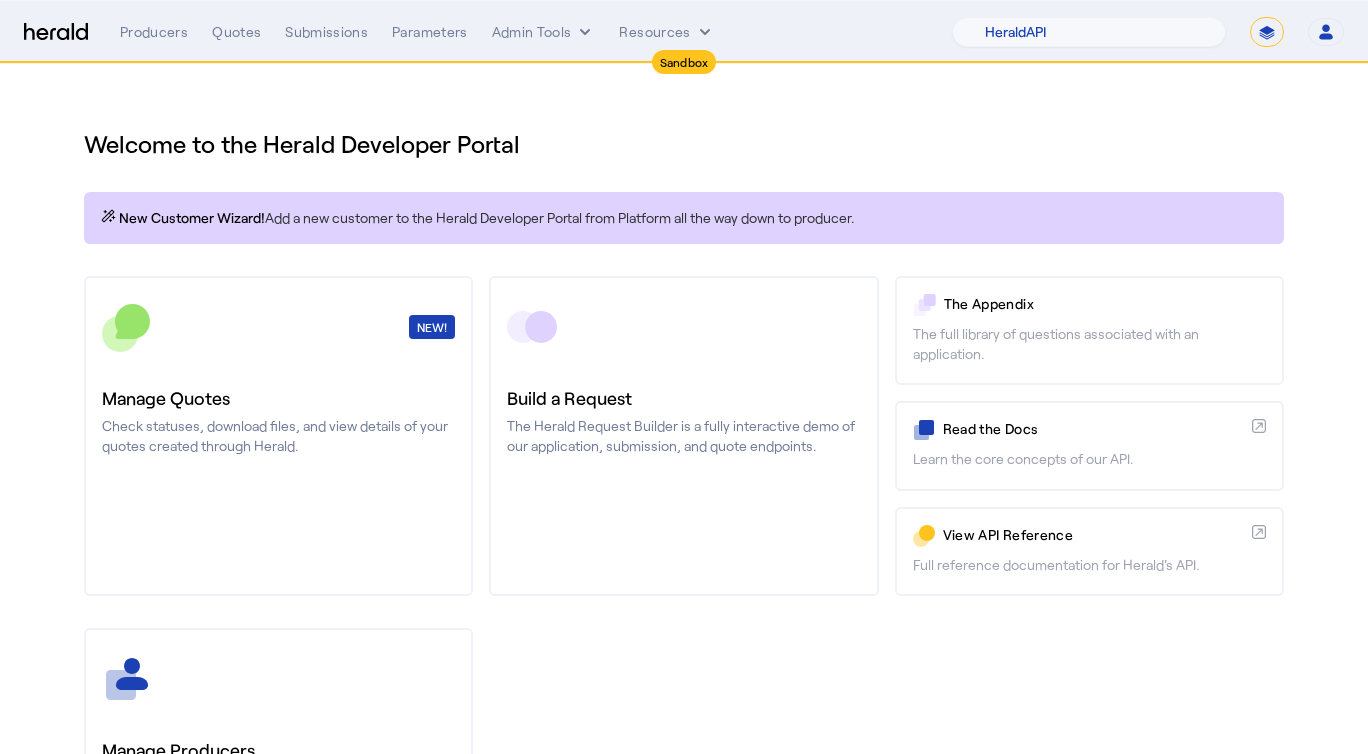 click on "Sandbox
Menu
Producers   Quotes   Submissions   Parameters   Admin Tools
Resources
1Fort   Acrisure   Acturis   Affinity Advisors   Affinity Risk   Agentero   AmWins   Anzen   Aon   Appulate   Arch   Assurely   BTIS   Babbix   Berxi   Billy   BindHQ   Bold Penguin    Bolt   Bond   Boxx   Brightway   Brit Demo Sandbox   Broker Buddha   Buddy   Bunker   Burns Wilcox   CNA Test   CRC   CS onboarding test account   Chubb Test   Citadel   Coalition   Coast   Coterie Test   Counterpart    CoverForce   CoverWallet   Coverdash   Coverhound   Cowbell   Cyber Example Platform   CyberPassport   Defy Insurance   Draftrs   ESpecialty   Embroker   Equal Parts   Exavalu   Ezyagent   Federacy Platform   FifthWall   Flow Speciality (Capitola)   Foundation   Founder Shield   Gaya   Gerent   GloveBox   Glow   Growthmill   HW Kaufman   Hartford Steam Boiler   Hawksoft   Heffernan Insurance Brokers   HeraldAPI   PWC" at bounding box center (684, 32) 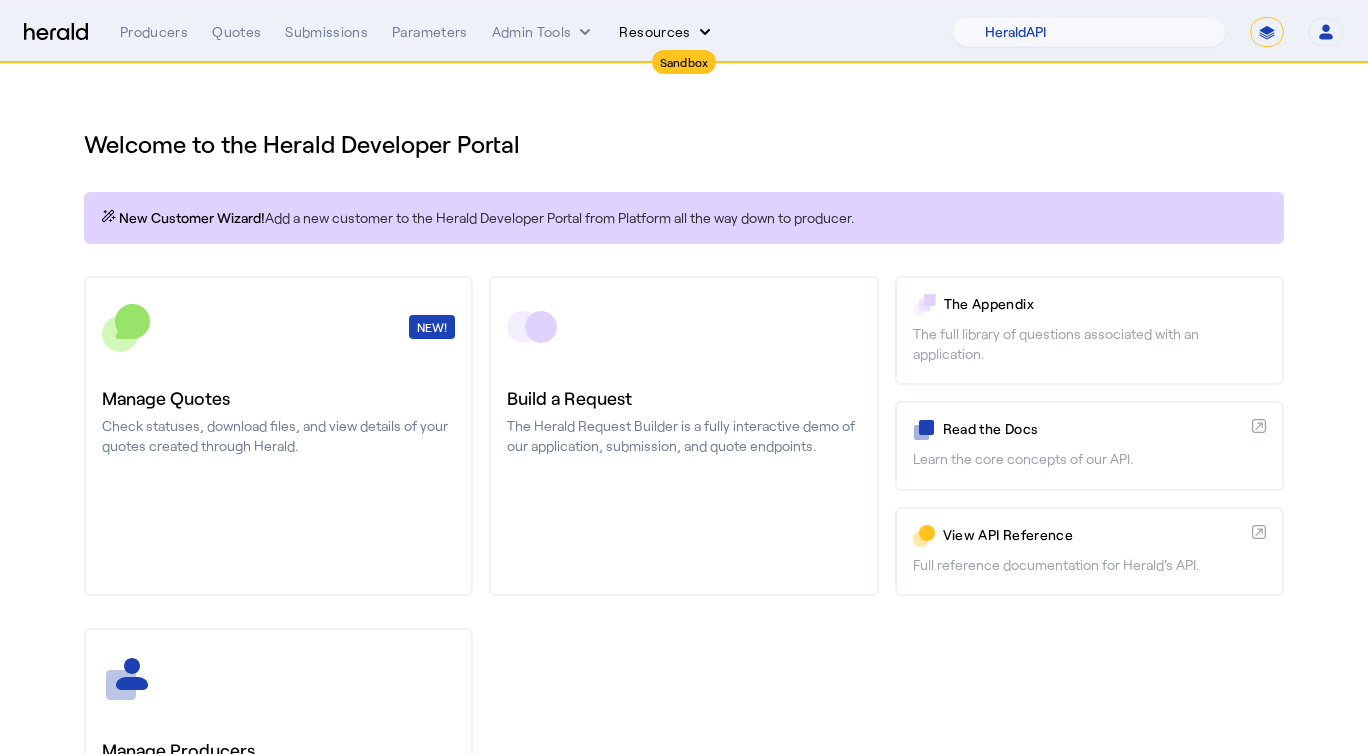 click on "Resources" at bounding box center [666, 32] 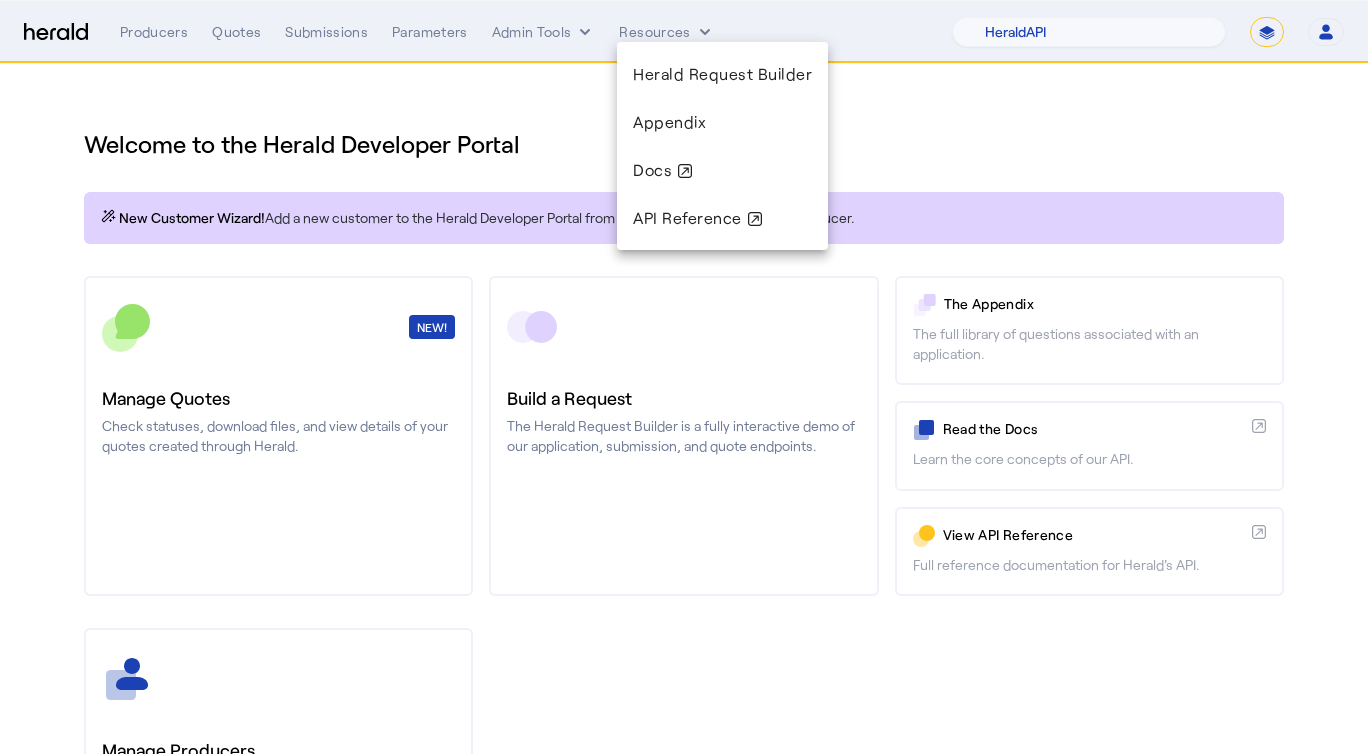 click at bounding box center (684, 377) 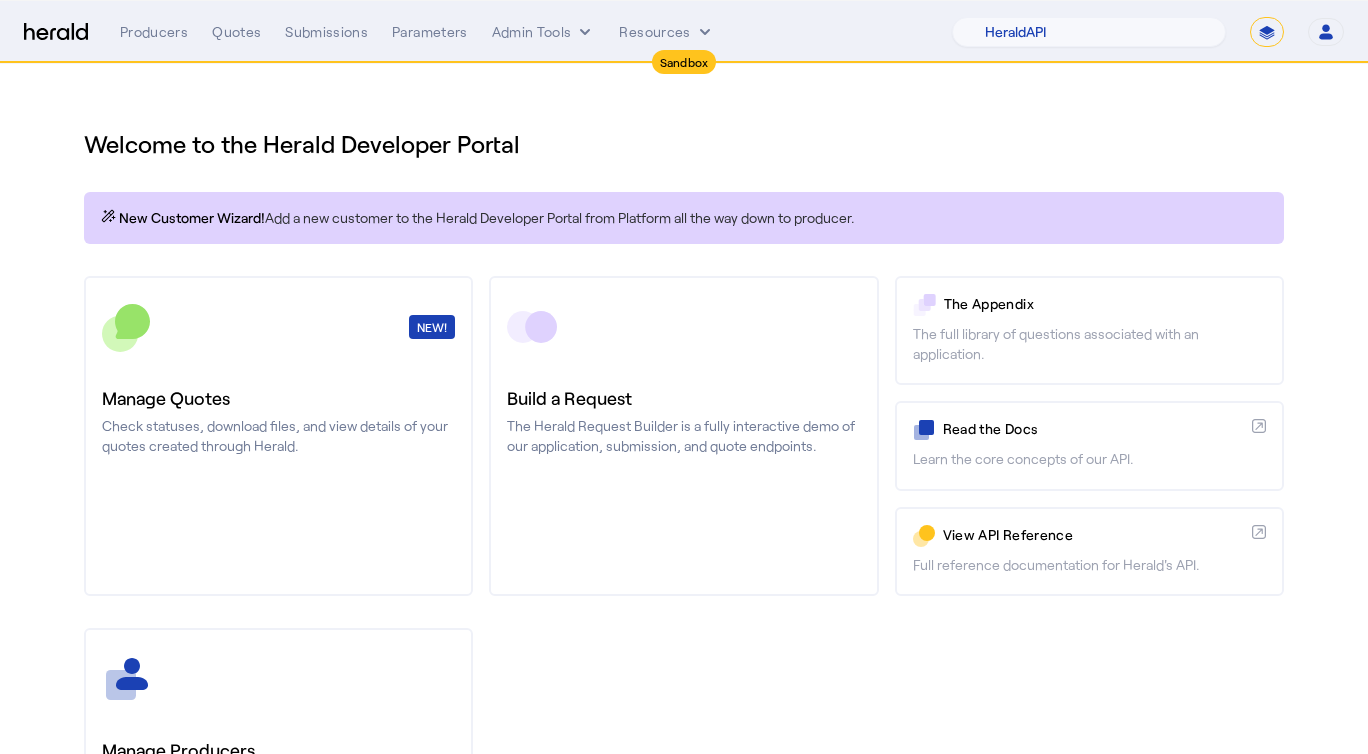 click on "Admin Tools" at bounding box center [544, 32] 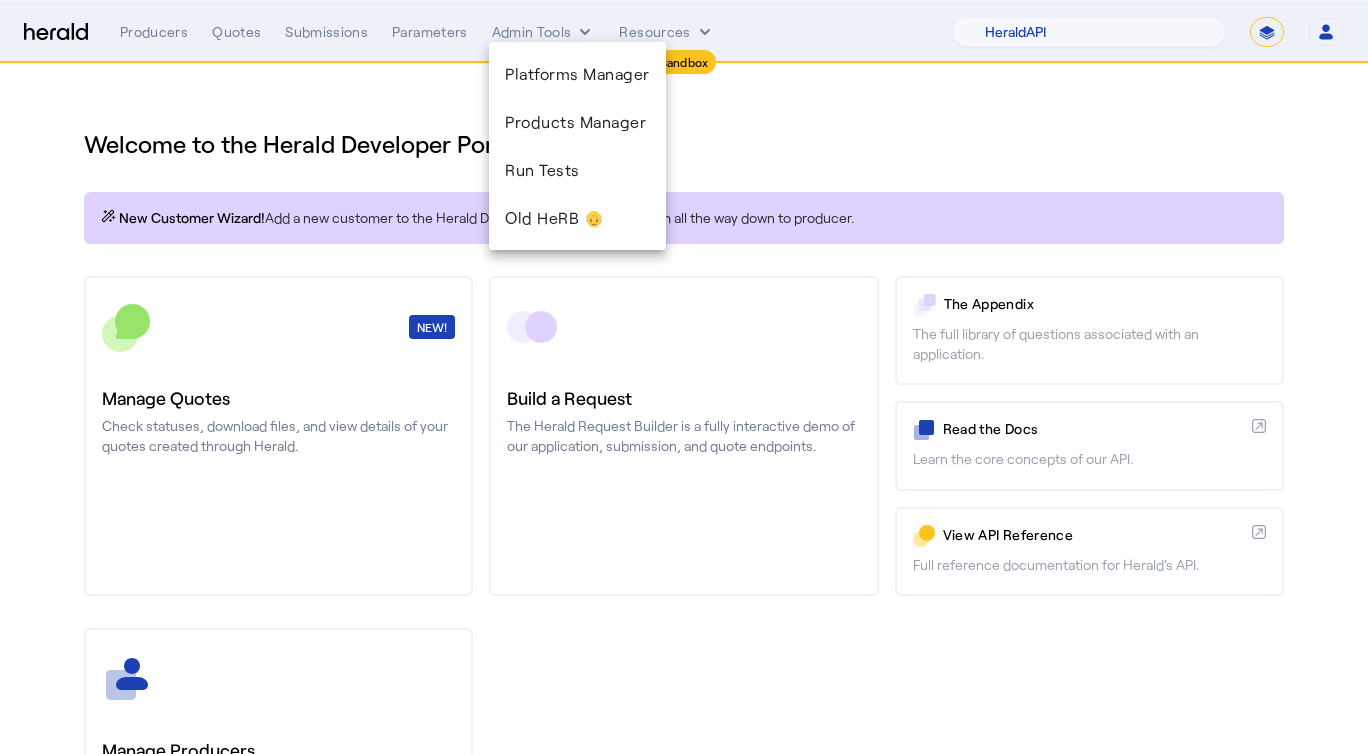click at bounding box center [684, 377] 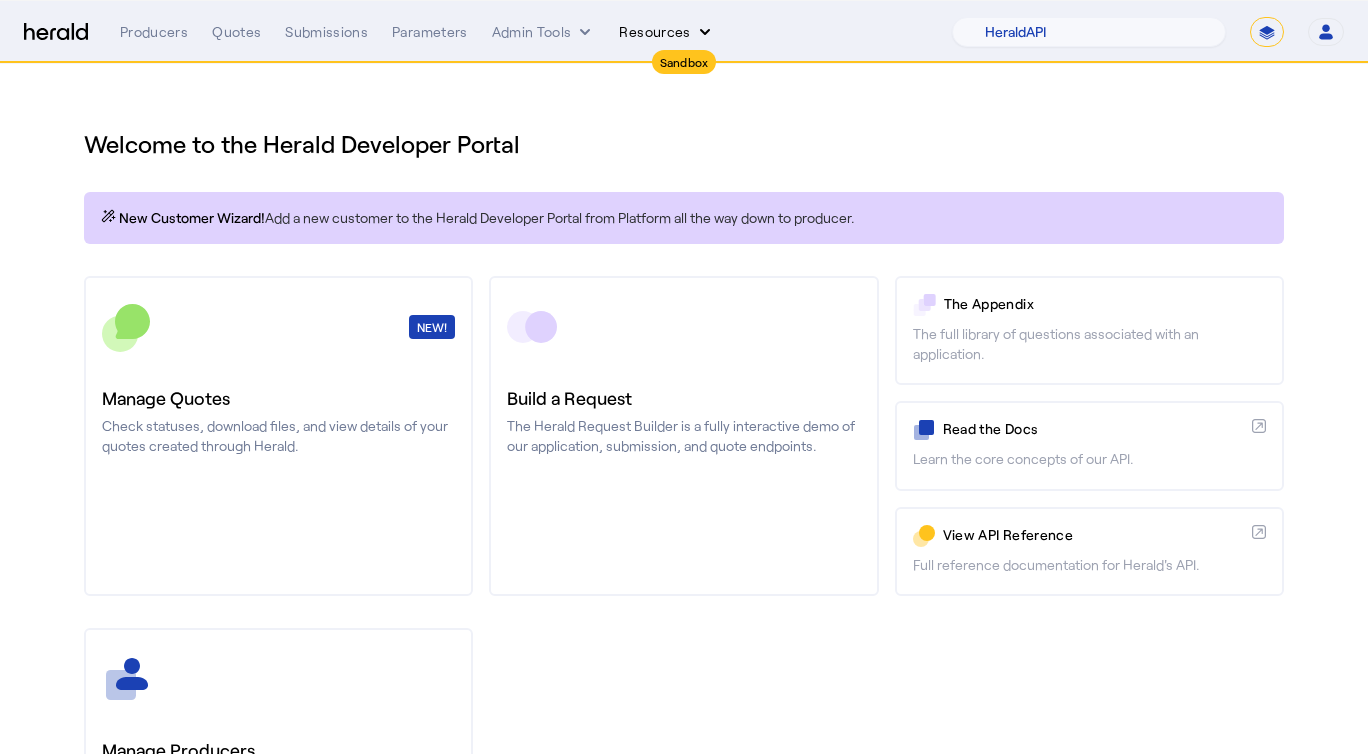 click 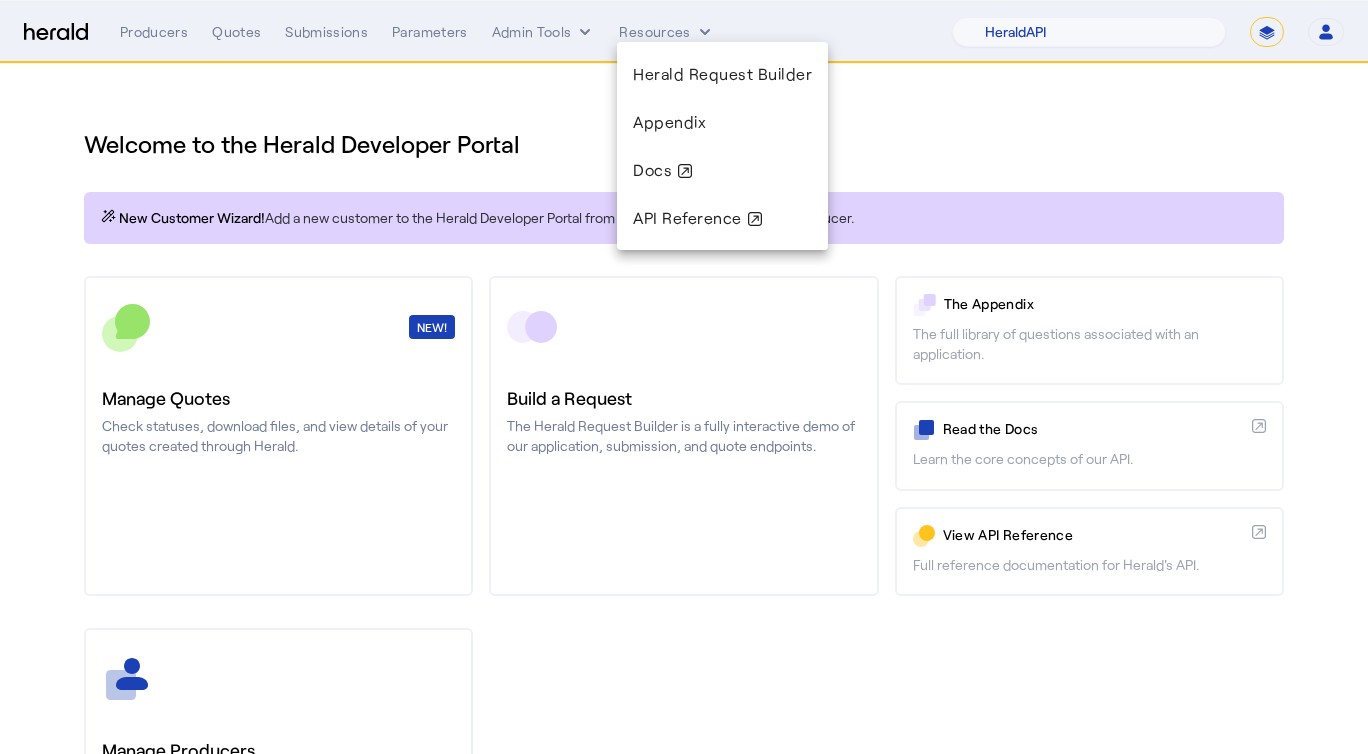 click at bounding box center [684, 377] 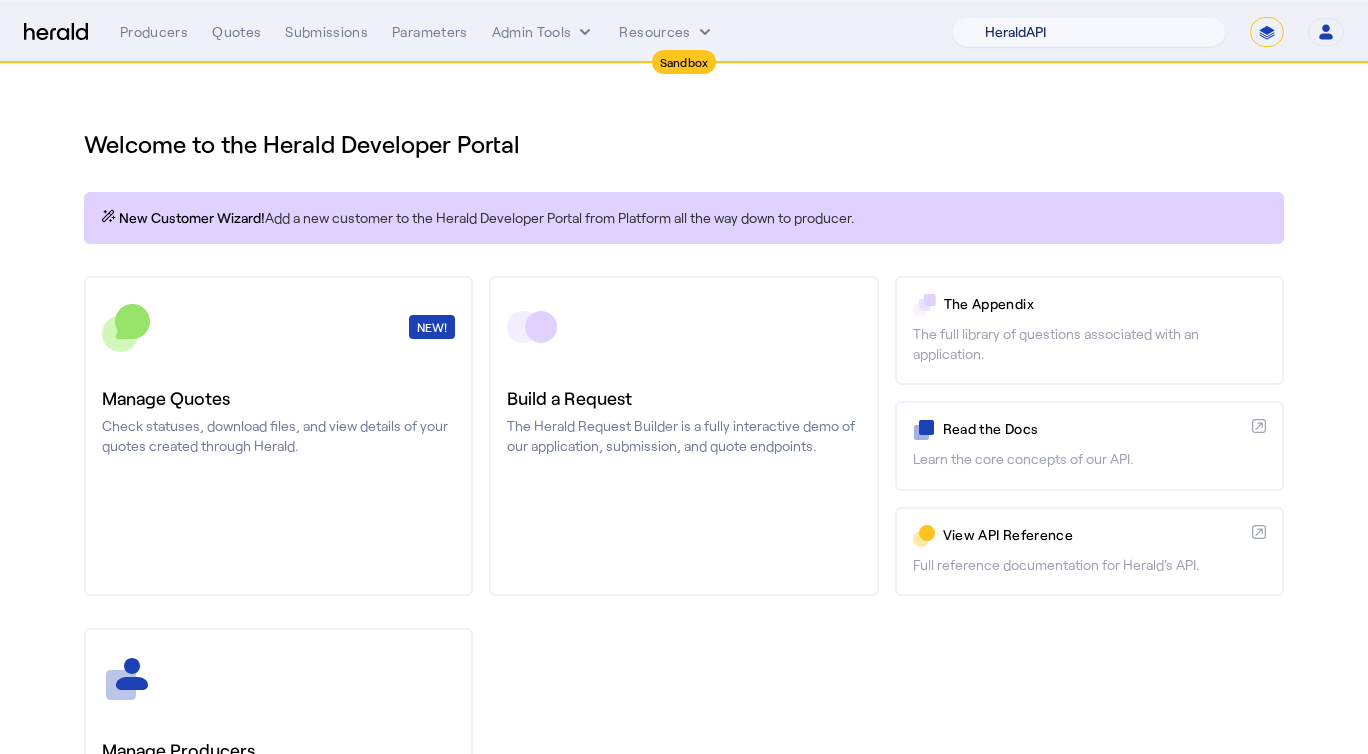 click on "1Fort   Acrisure   Acturis   Affinity Advisors   Affinity Risk   Agentero   AmWins   Anzen   Aon   Appulate   Arch   Assurely   BTIS   Babbix   Berxi   Billy   BindHQ   Bold Penguin    Bolt   Bond   Boxx   Brightway   Brit Demo Sandbox   Broker Buddha   Buddy   Bunker   Burns Wilcox   CNA Test   CRC   CS onboarding test account   Chubb Test   Citadel   Coalition   Coast   Coterie Test   Counterpart    CoverForce   CoverWallet   Coverdash   Coverhound   Cowbell   Cyber Example Platform   CyberPassport   Defy Insurance   Draftrs   ESpecialty   Embroker   Equal Parts   Exavalu   Ezyagent   Federacy Platform   FifthWall   Flow Speciality (Capitola)   Foundation   Founder Shield   Gaya   Gerent   GloveBox   Glow   Growthmill   HW Kaufman   Hartford Steam Boiler   Hawksoft   Heffernan Insurance Brokers   Herald Envoy Testing   HeraldAPI   Hypergato   Inchanted   Indemn.ai   Infinity   Insured.io   Insuremo   Insuritas   Irys   Jencap   Kamillio   Kayna   LTI Mindtree   Layr   Limit   Markel Test   Marsh   Novidea" at bounding box center [1089, 32] 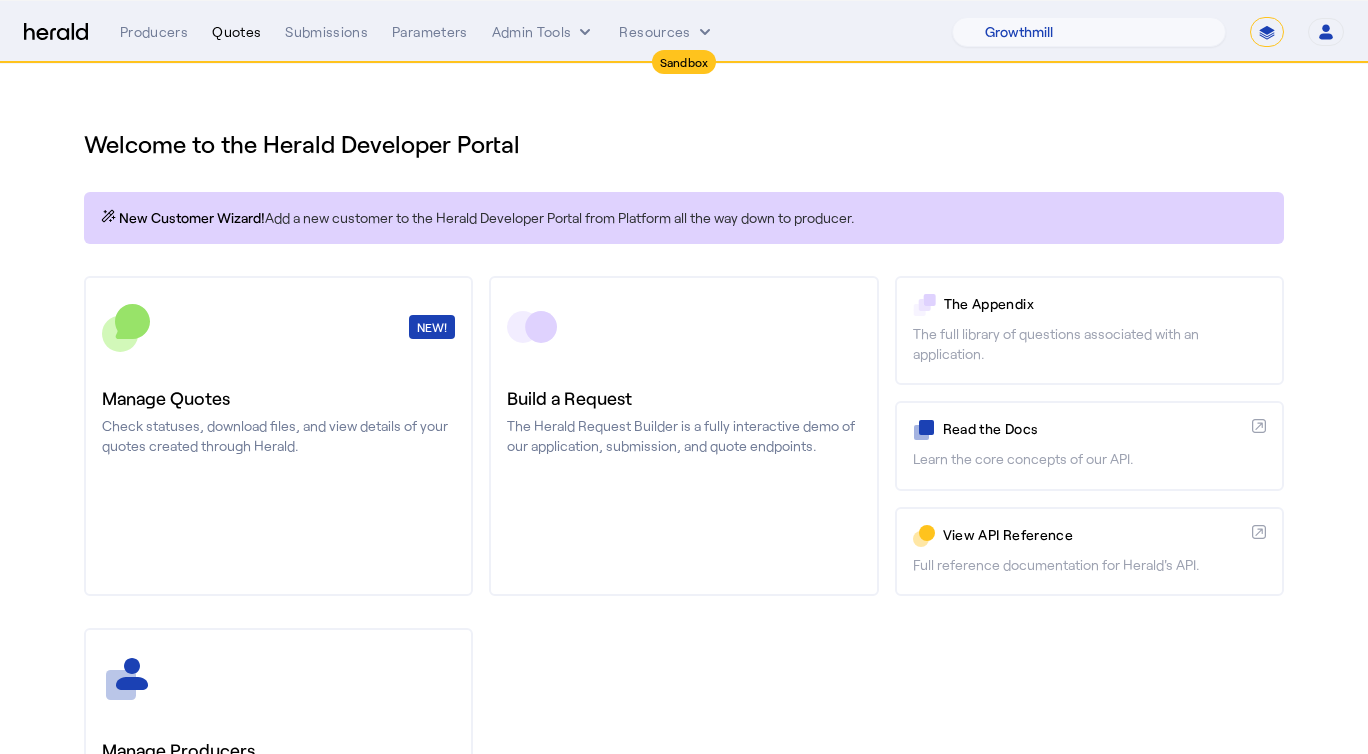 click on "Quotes" at bounding box center [236, 32] 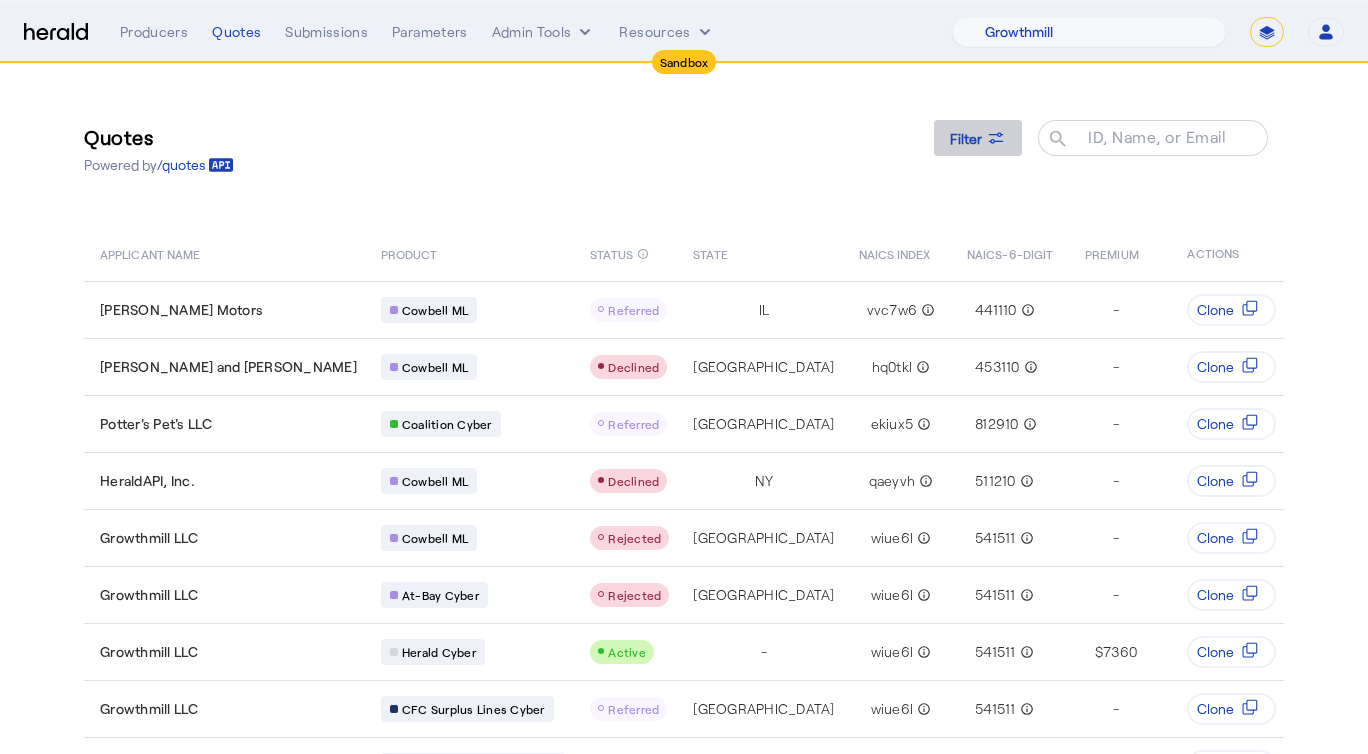 click at bounding box center [978, 138] 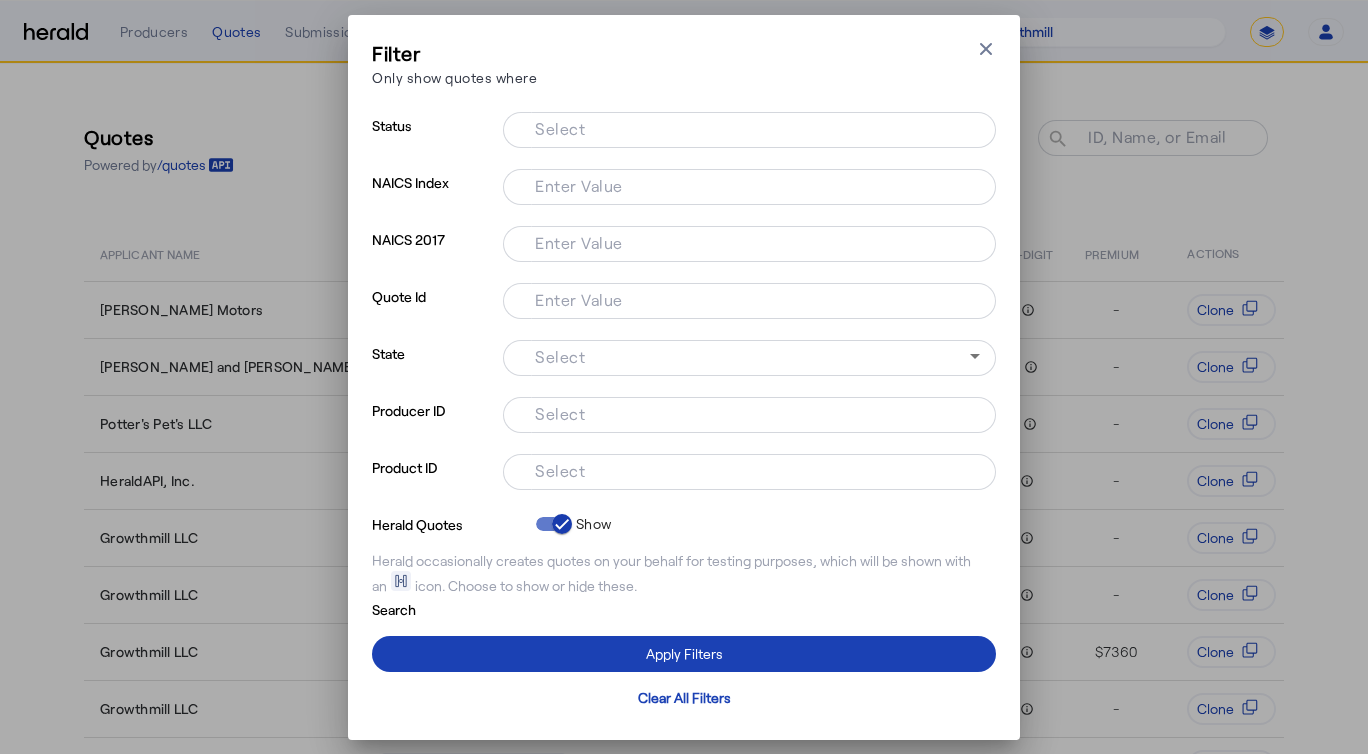 click on "Filter  Only show quotes where  Close modal  Status  Select  NAICS Index  Enter Value  NAICS 2017  Enter Value  Quote Id  Enter Value  State  Select  Producer ID  Select  Product ID  Select  Herald Quotes  Show  Herald occasionally creates quotes on your behalf for testing purposes, which will be shown with an
icon. Choose to show or hide these.   Search   Apply Filters   Clear All Filters" at bounding box center (684, 377) 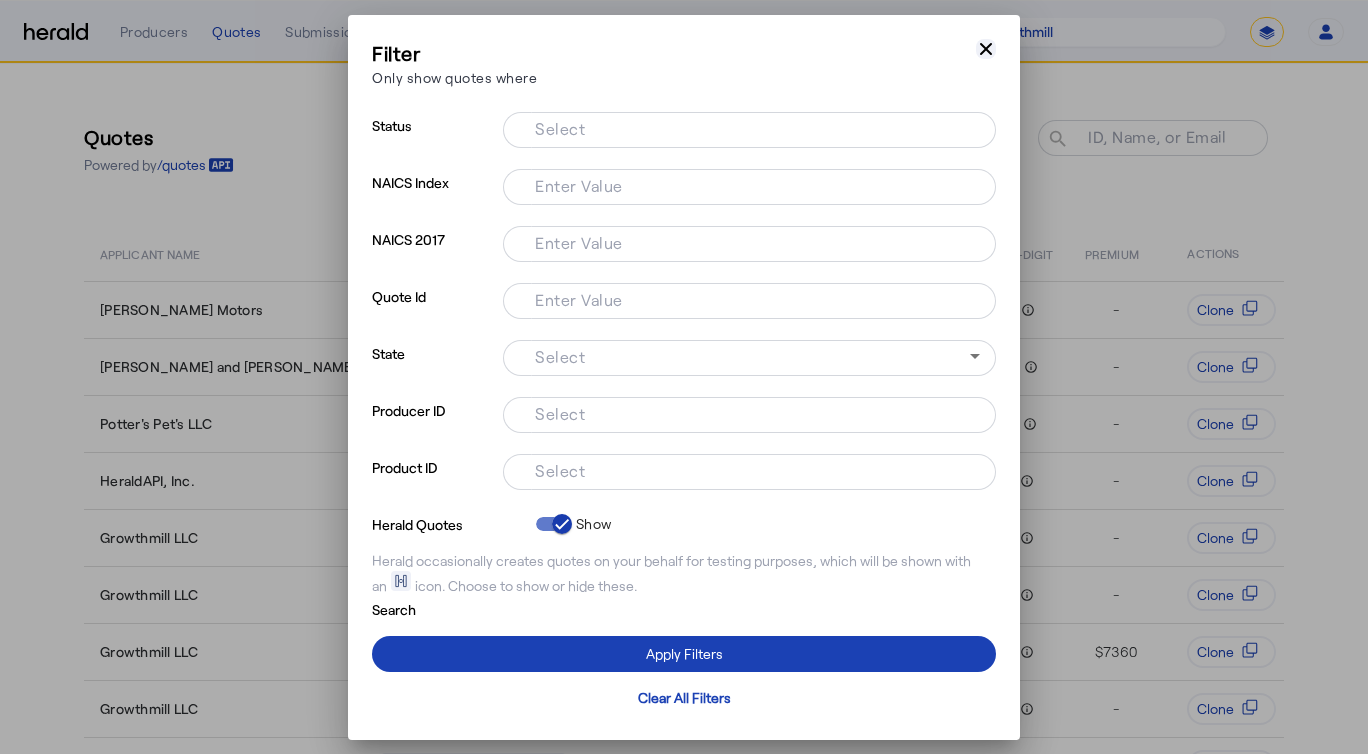 click 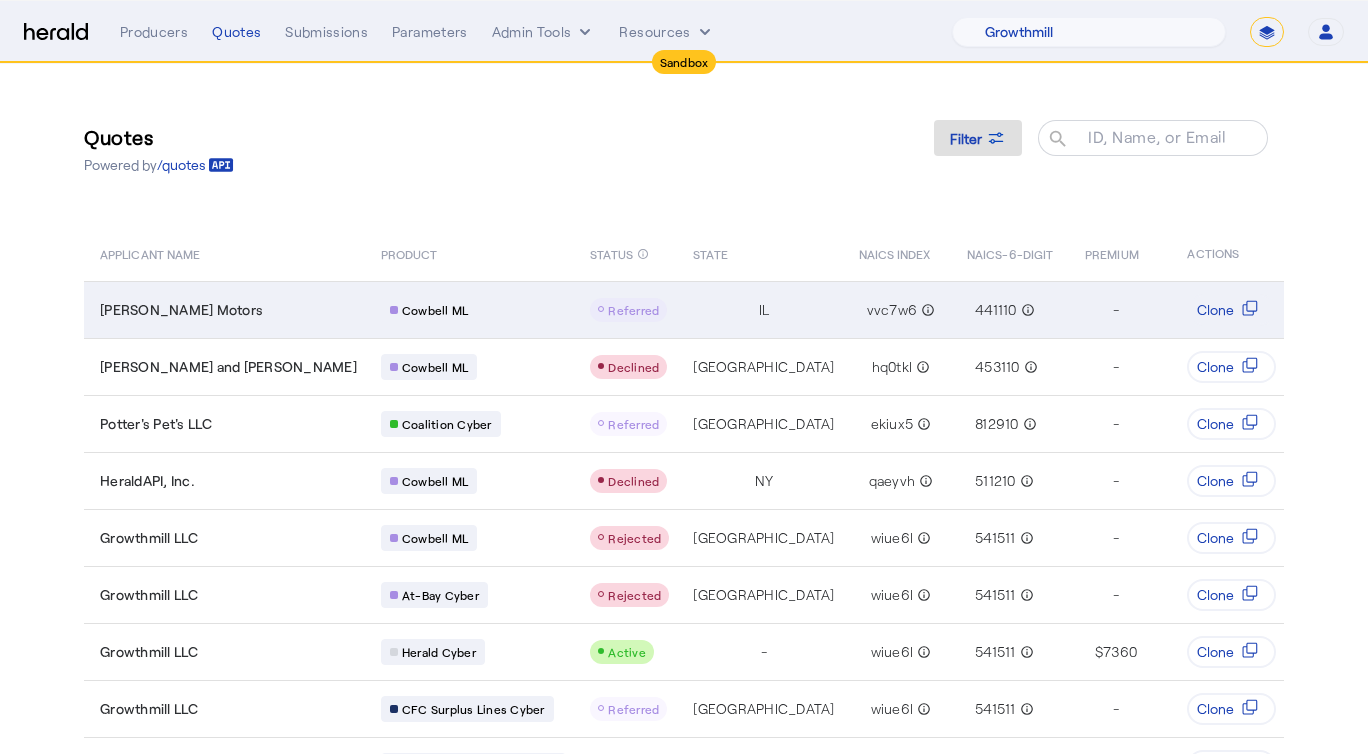 click on "Cowbell ML" at bounding box center (470, 309) 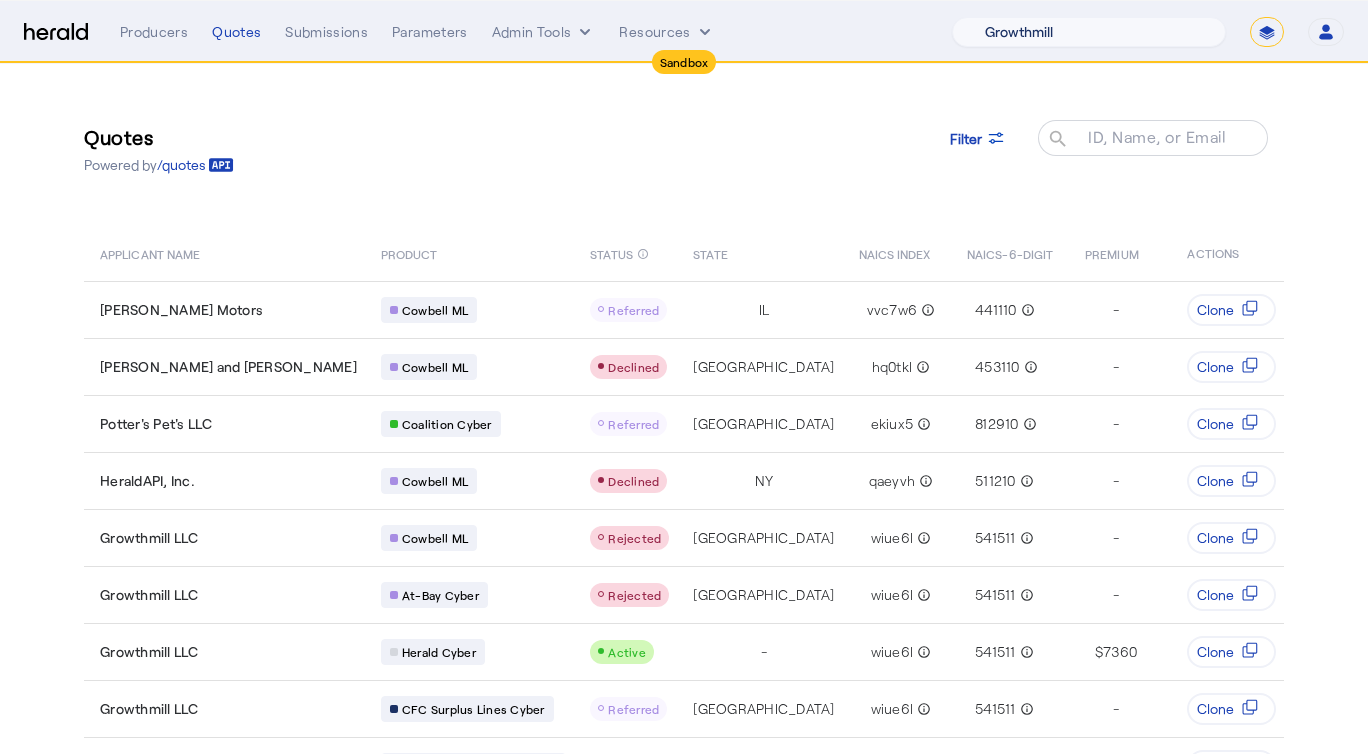 click on "1Fort   Acrisure   Acturis   Affinity Advisors   Affinity Risk   Agentero   AmWins   Anzen   Aon   Appulate   Arch   Assurely   BTIS   Babbix   Berxi   Billy   BindHQ   Bold Penguin    Bolt   Bond   Boxx   Brightway   Brit Demo Sandbox   Broker Buddha   Buddy   Bunker   Burns Wilcox   CNA Test   CRC   CS onboarding test account   Chubb Test   Citadel   Coalition   Coast   Coterie Test   Counterpart    CoverForce   CoverWallet   Coverdash   Coverhound   Cowbell   Cyber Example Platform   CyberPassport   Defy Insurance   Draftrs   ESpecialty   Embroker   Equal Parts   Exavalu   Ezyagent   Federacy Platform   FifthWall   Flow Speciality (Capitola)   Foundation   Founder Shield   Gaya   Gerent   GloveBox   Glow   Growthmill   HW Kaufman   Hartford Steam Boiler   Hawksoft   Heffernan Insurance Brokers   Herald Envoy Testing   HeraldAPI   Hypergato   Inchanted   Indemn.ai   Infinity   Insured.io   Insuremo   Insuritas   Irys   Jencap   Kamillio   Kayna   LTI Mindtree   Layr   Limit   Markel Test   Marsh   Novidea" at bounding box center [1089, 32] 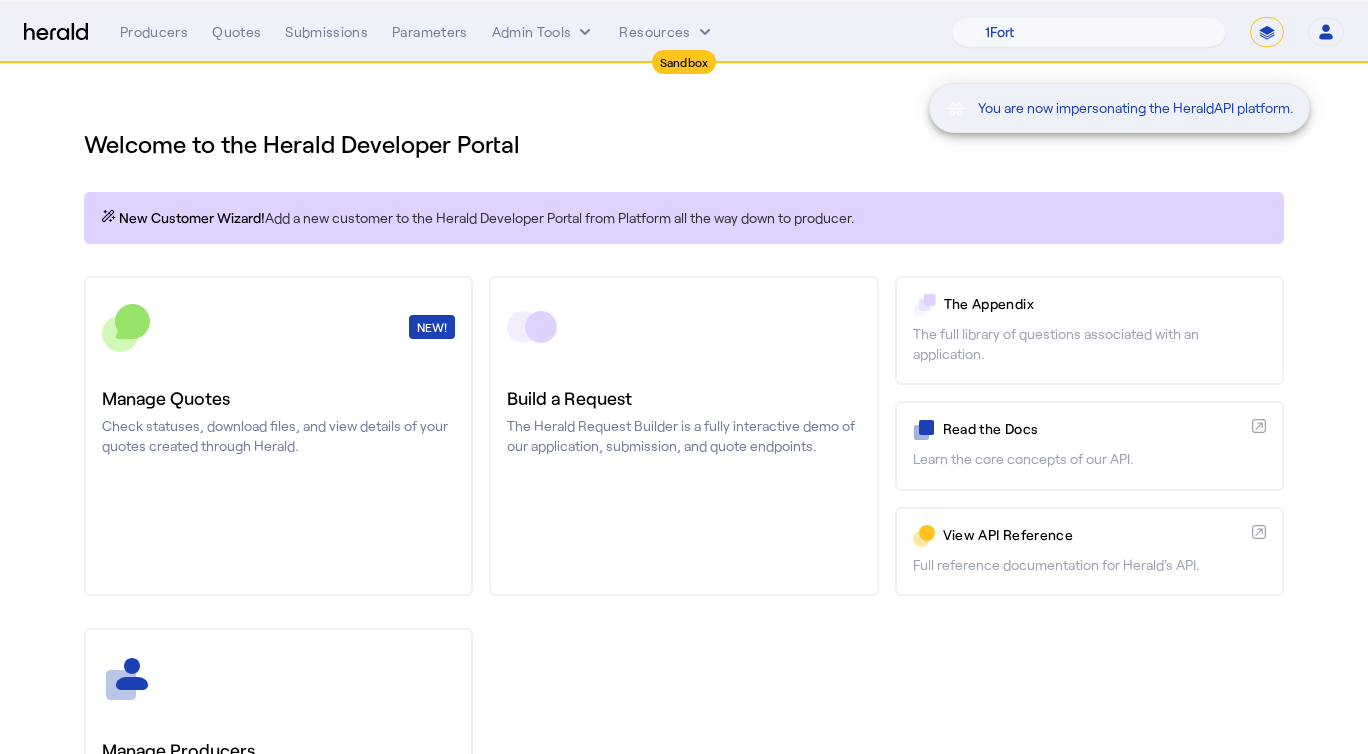 click on "You are now impersonating the HeraldAPI platform." at bounding box center [1169, 33] 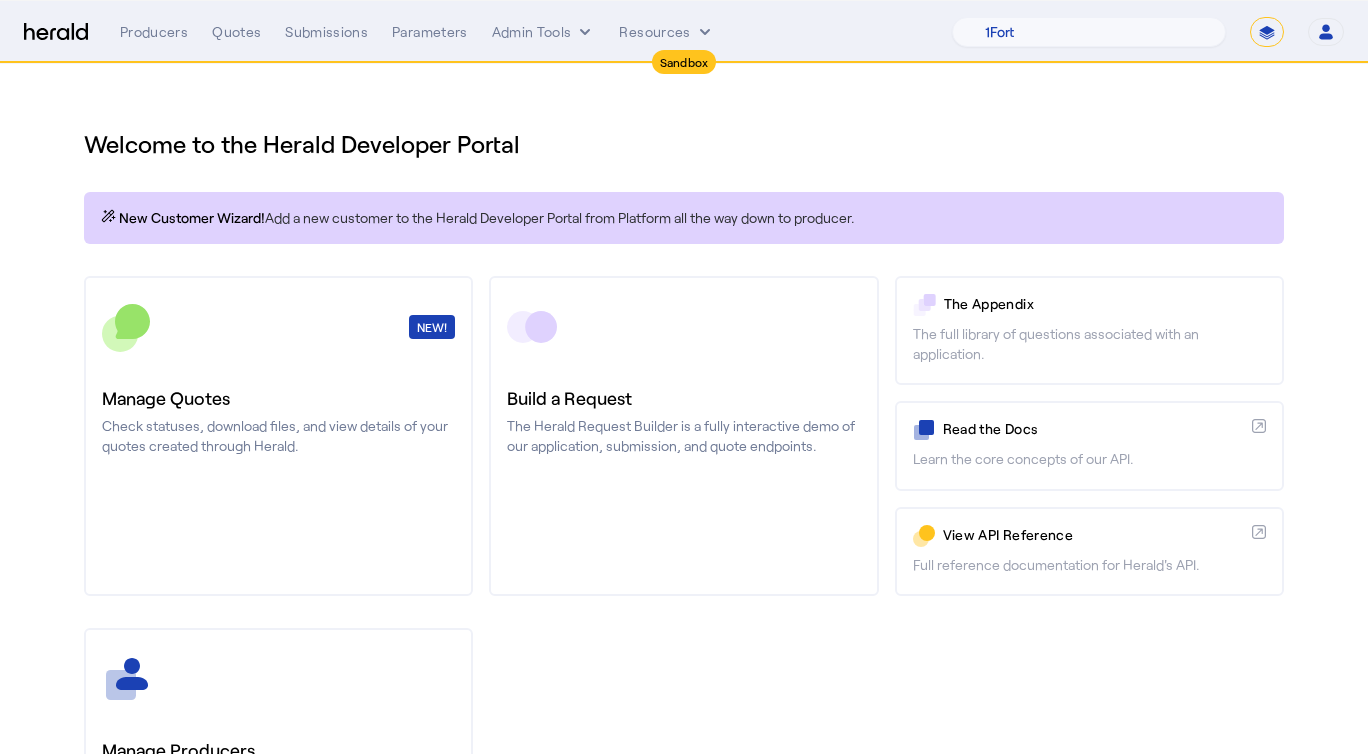 click on "**********" at bounding box center [1267, 32] 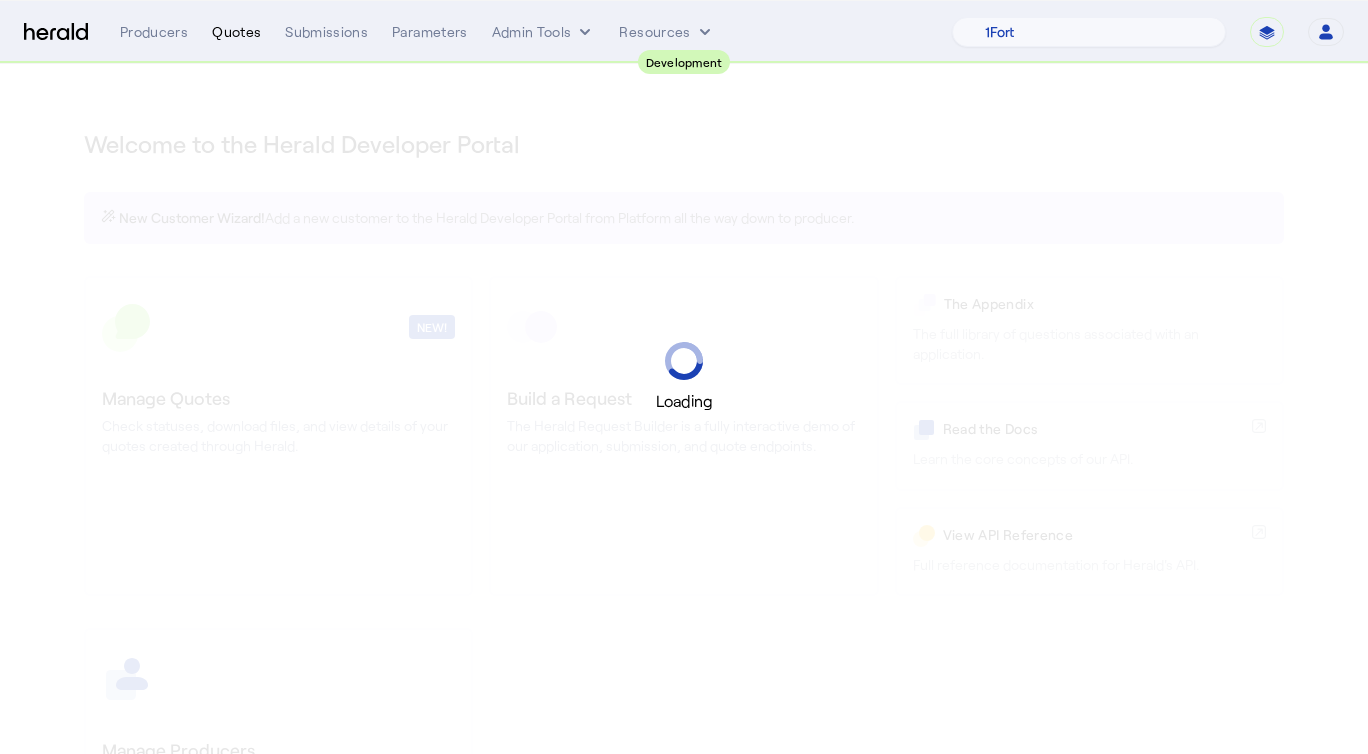 click on "Quotes" at bounding box center [236, 32] 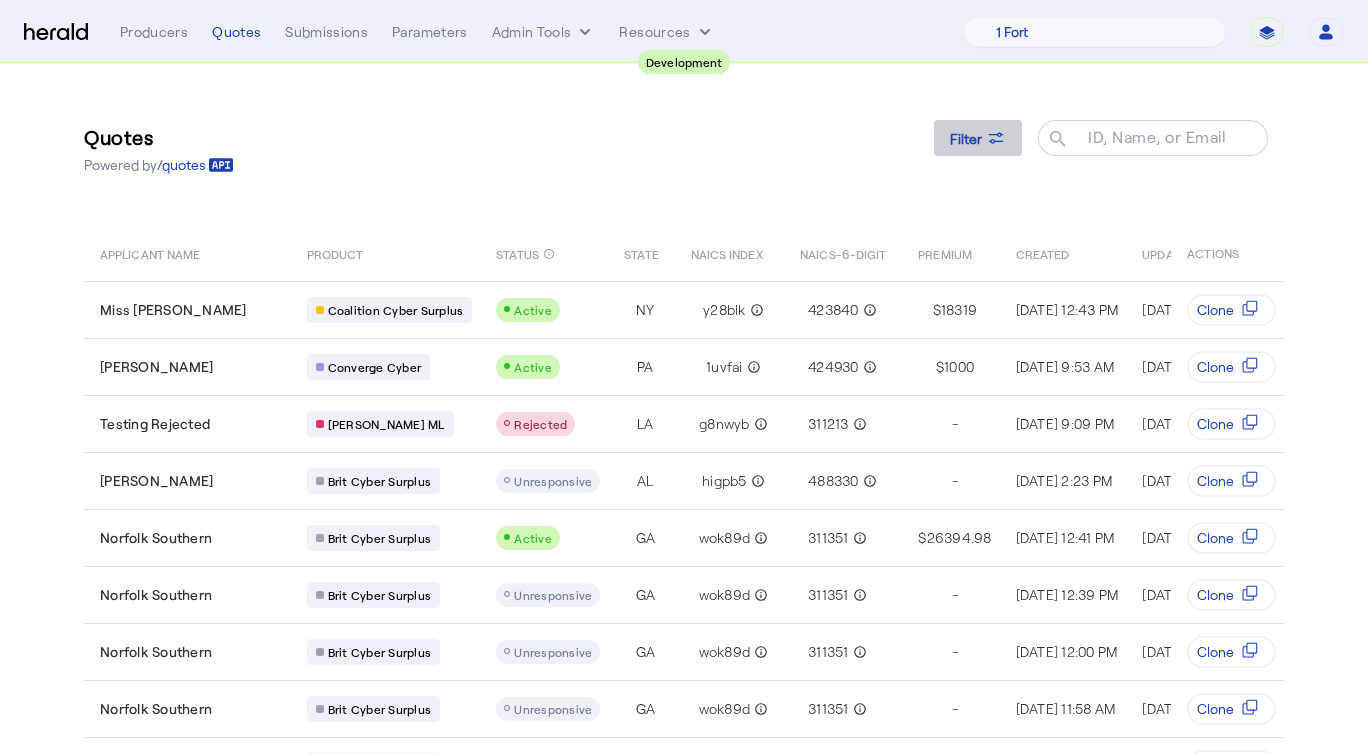 click at bounding box center (978, 138) 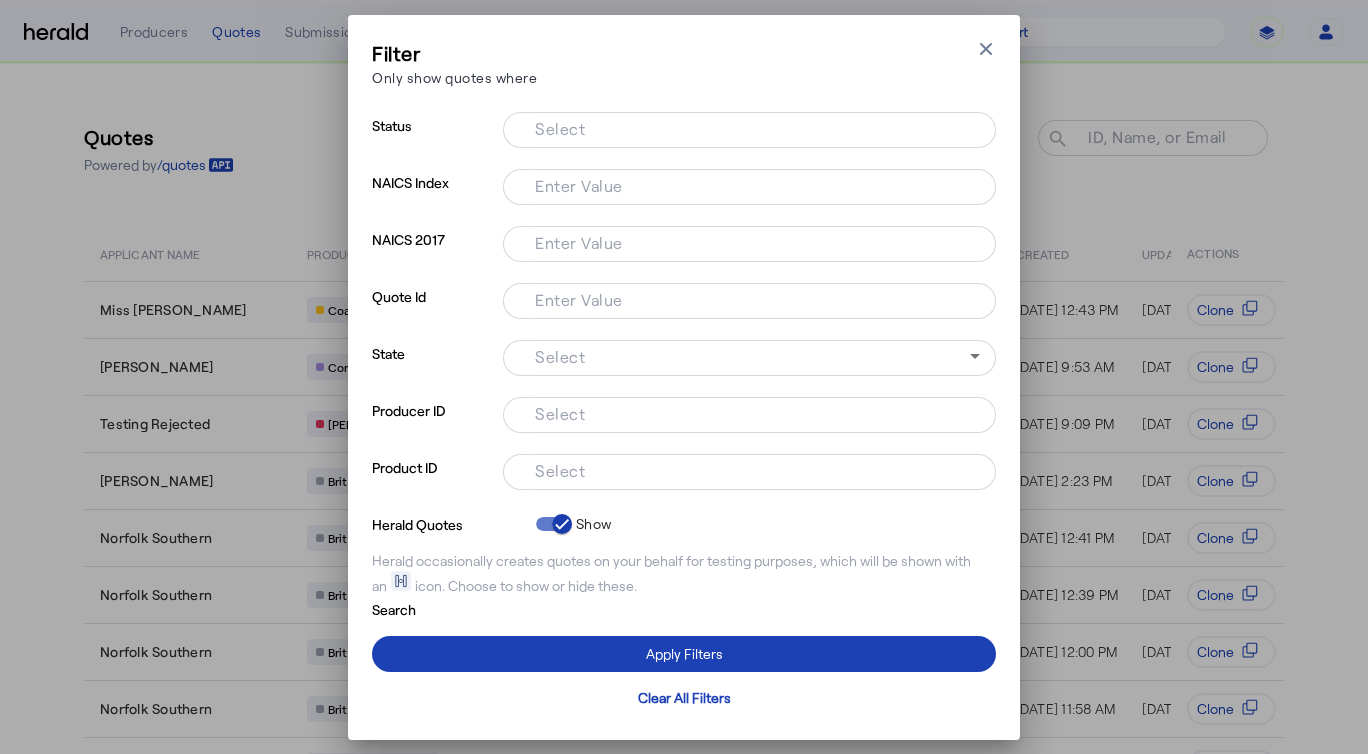 click at bounding box center (749, 500) 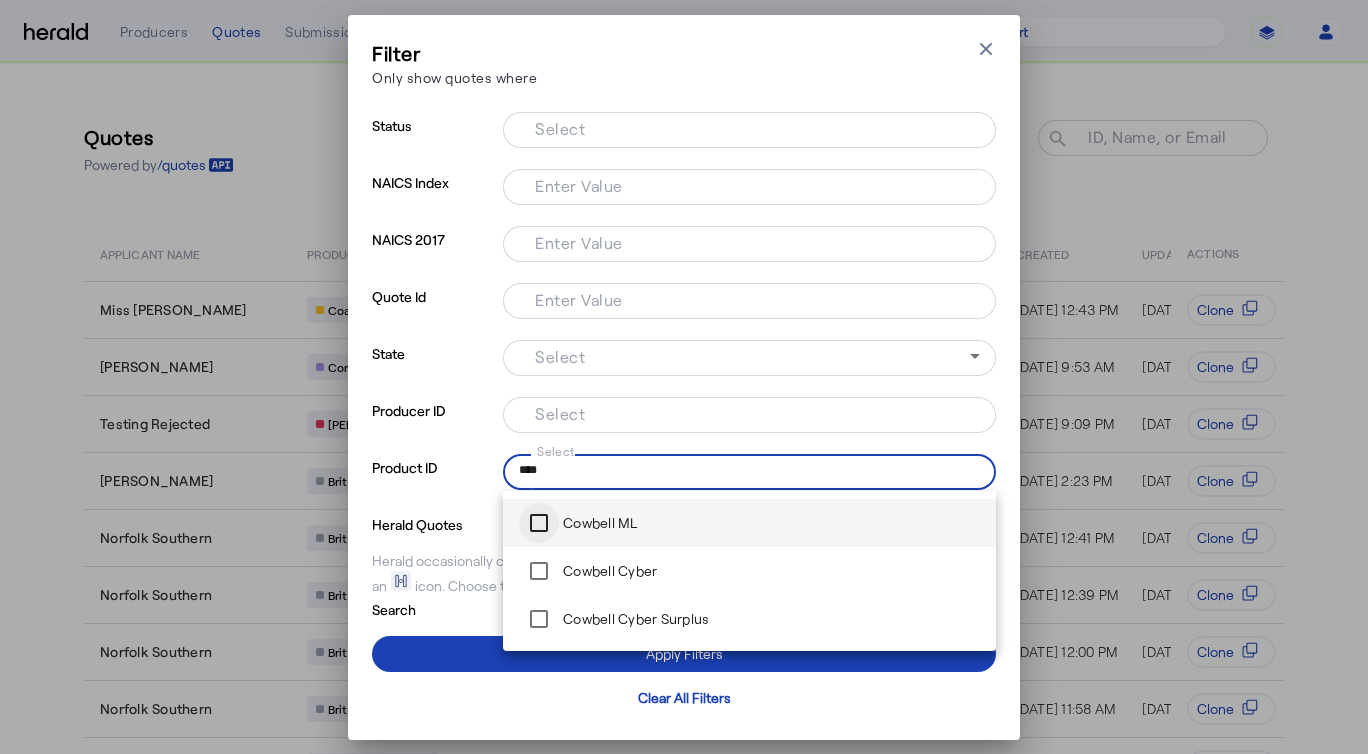 type on "****" 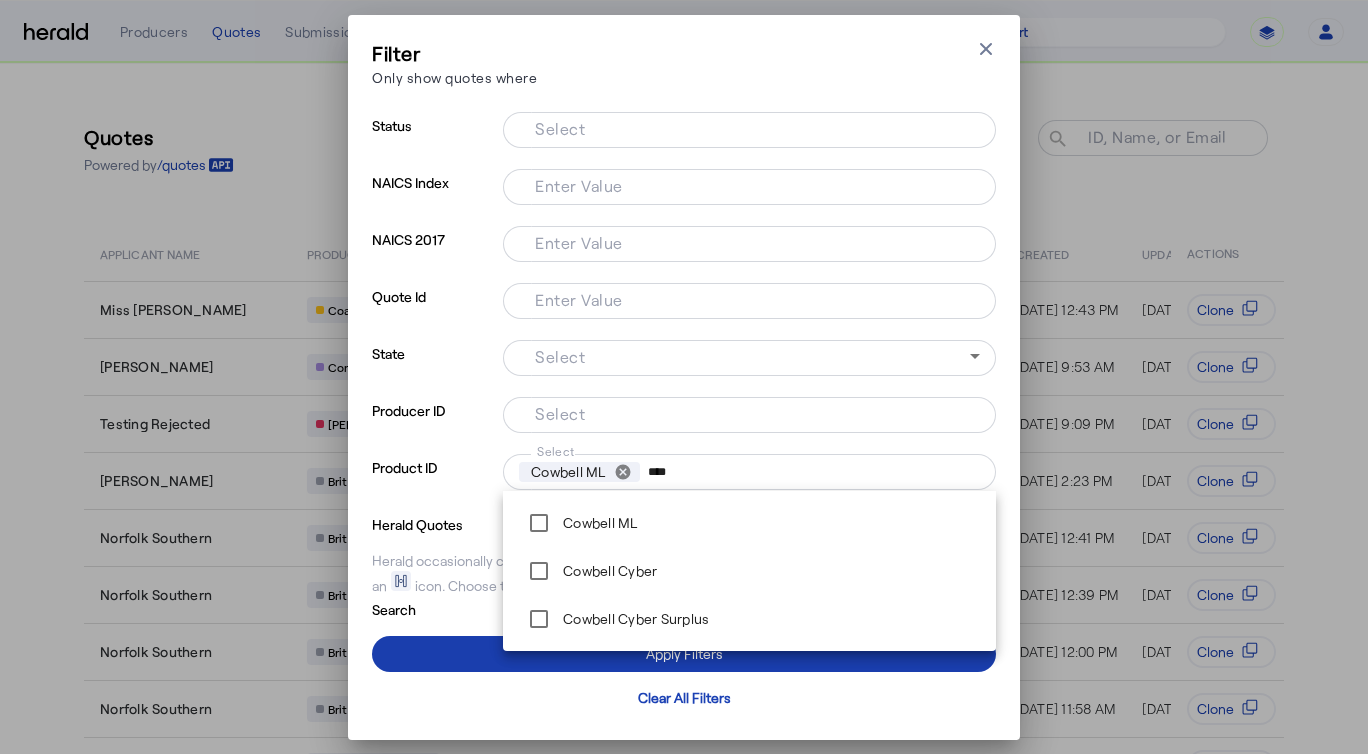 click at bounding box center (684, 654) 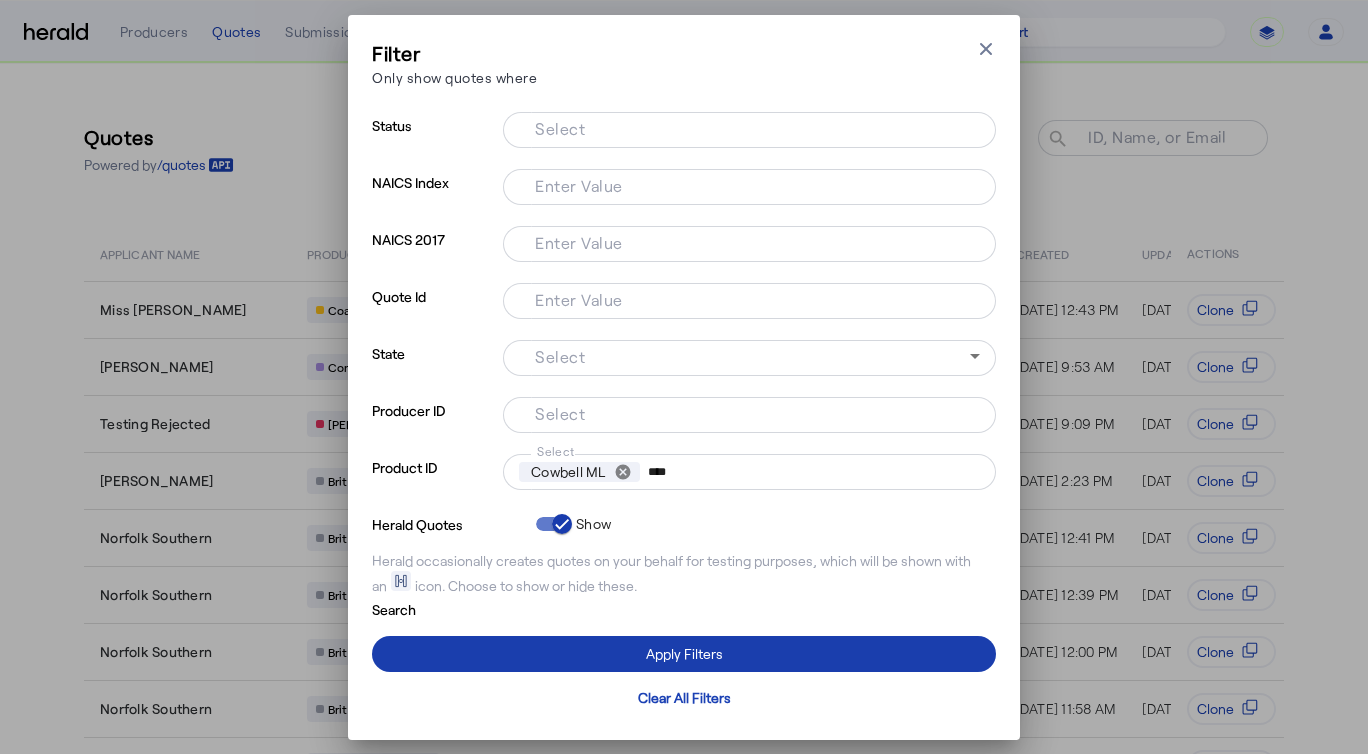 type 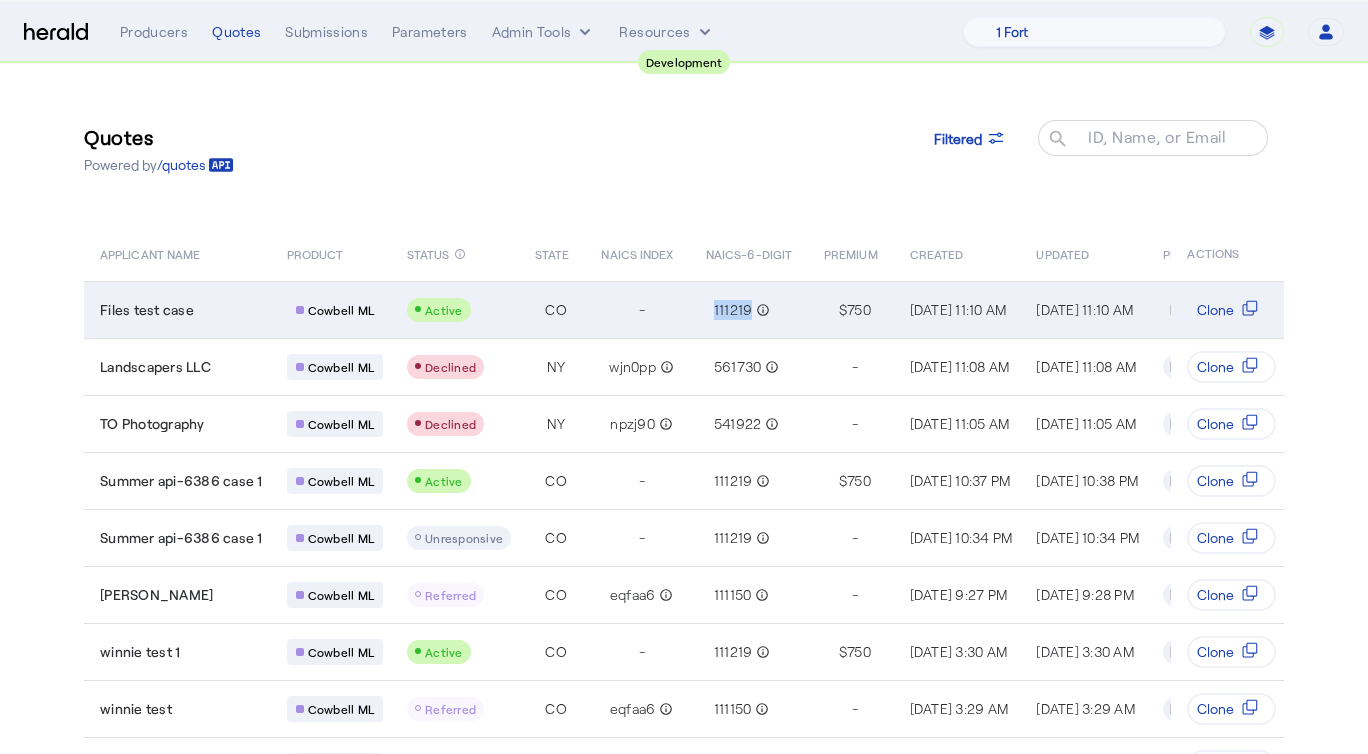drag, startPoint x: 694, startPoint y: 320, endPoint x: 713, endPoint y: 313, distance: 20.248457 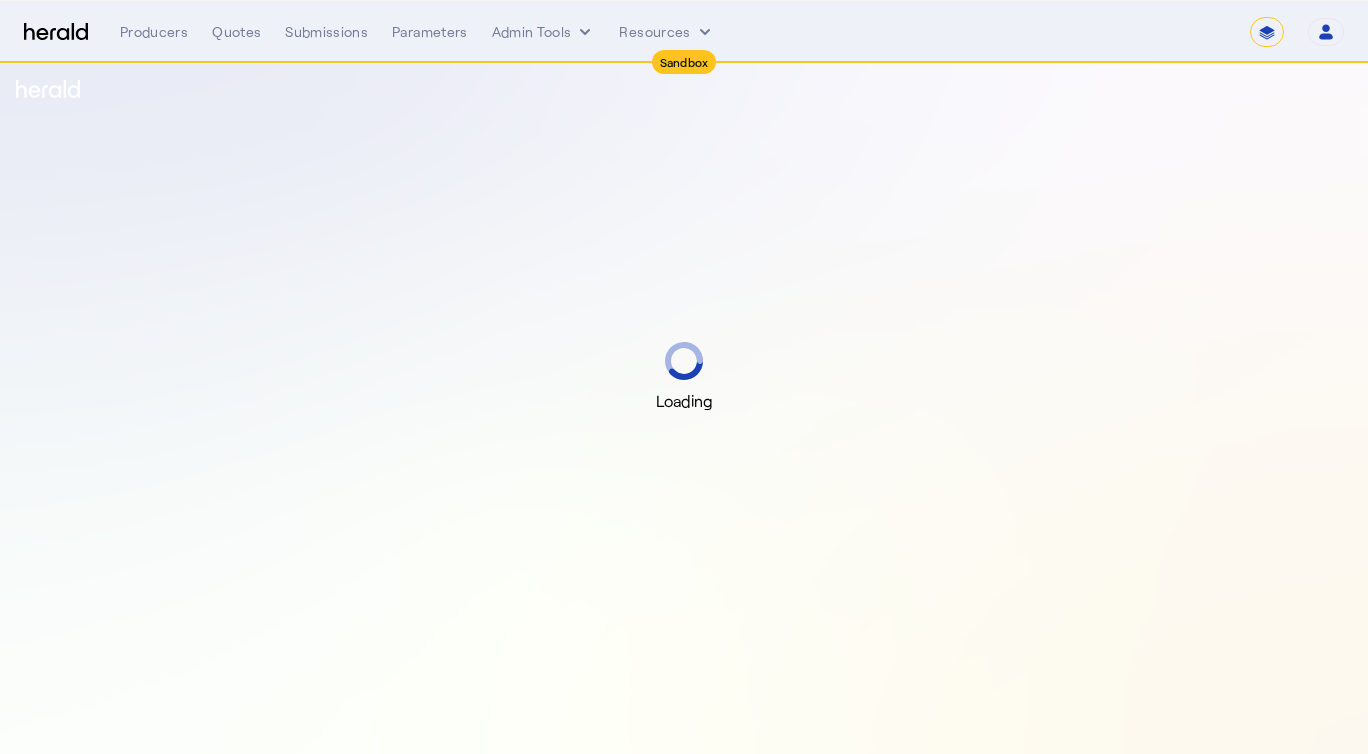 select on "*******" 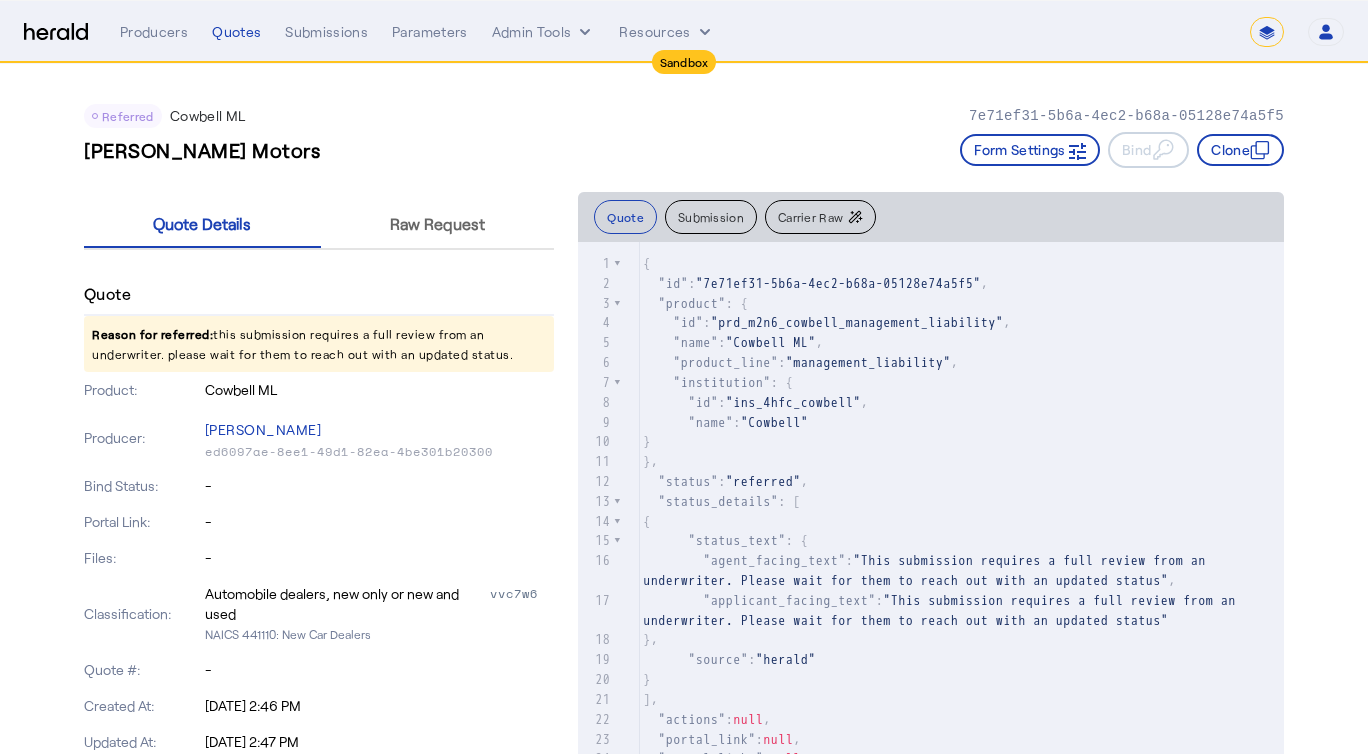 click on "Carrier Raw" 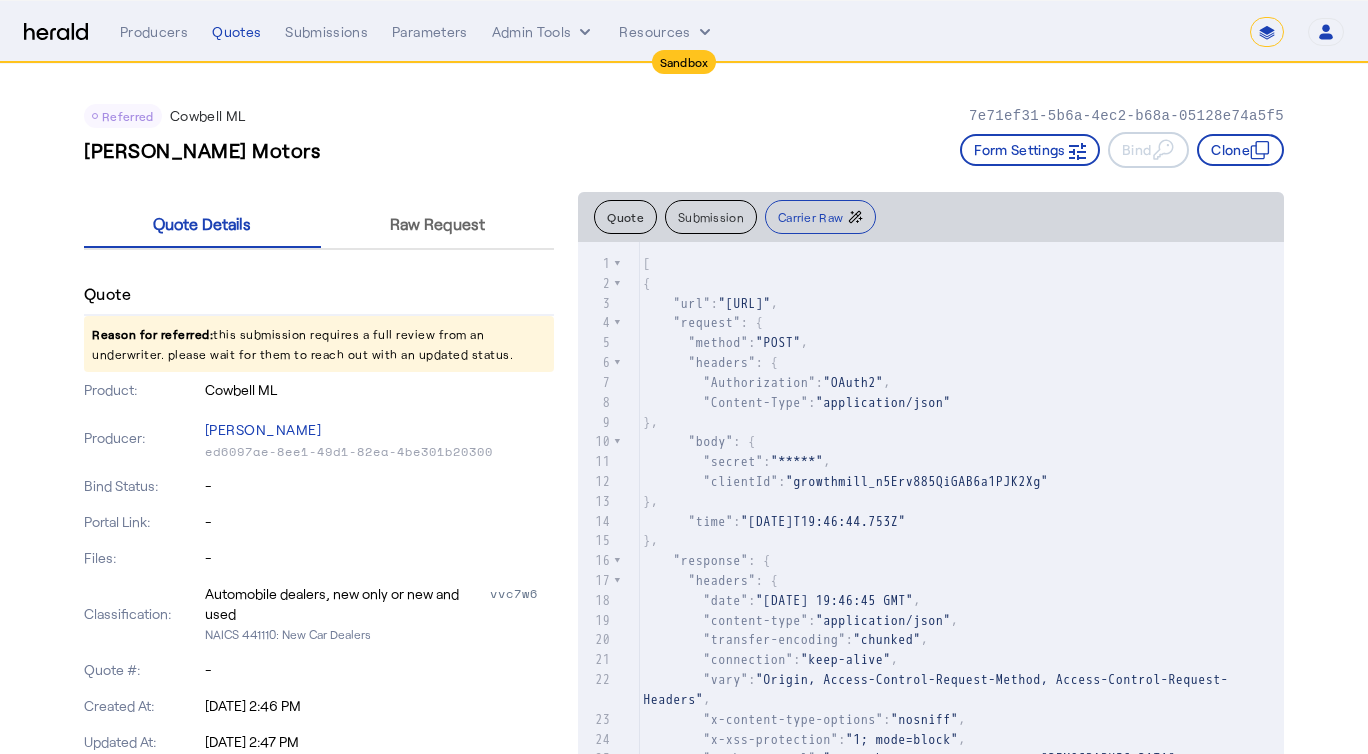 scroll, scrollTop: 289, scrollLeft: 0, axis: vertical 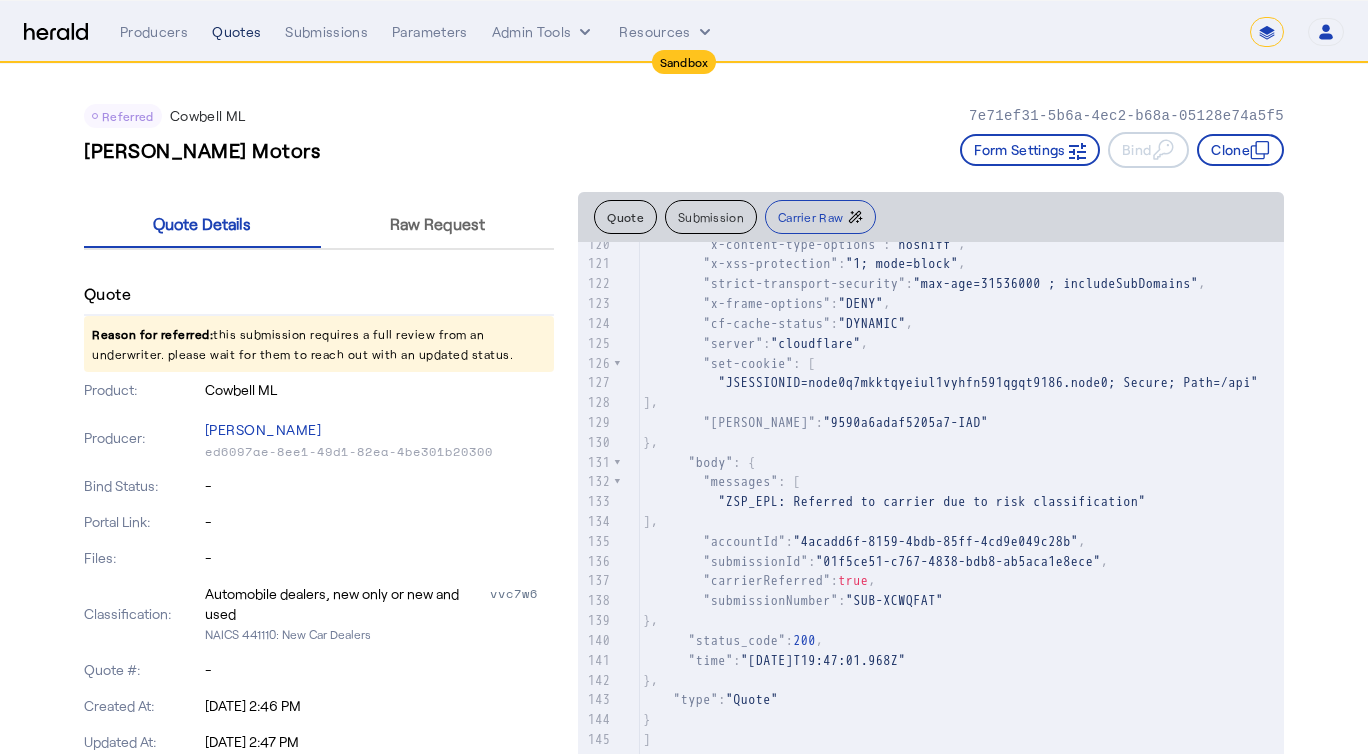 click on "Quotes" at bounding box center [236, 32] 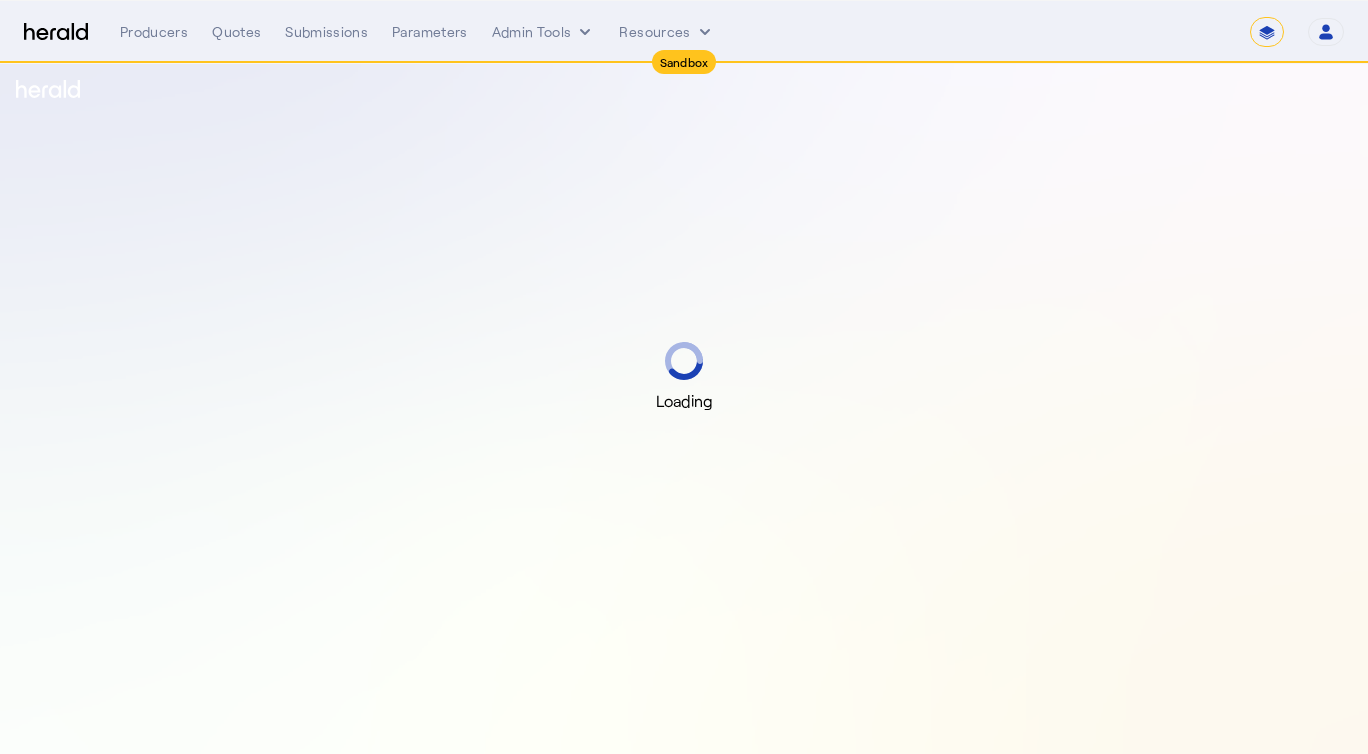 select on "*******" 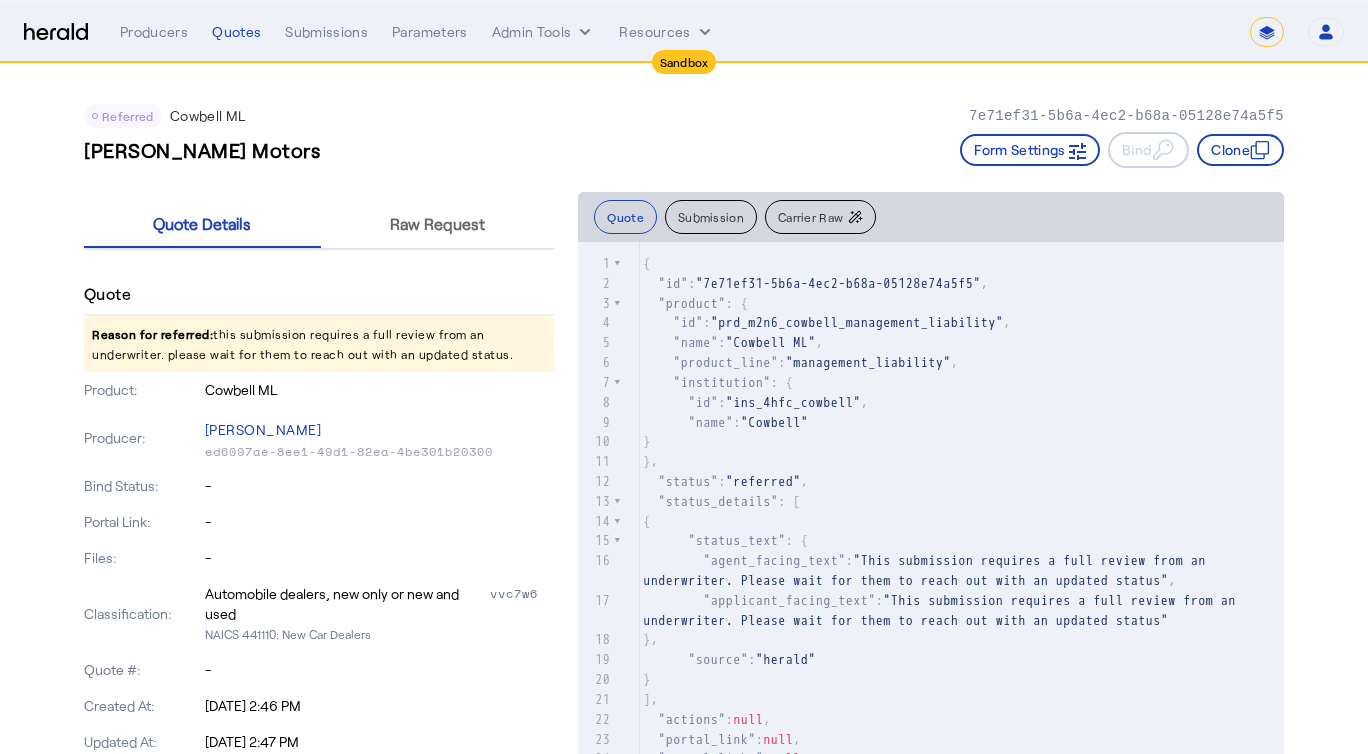 scroll, scrollTop: 0, scrollLeft: 0, axis: both 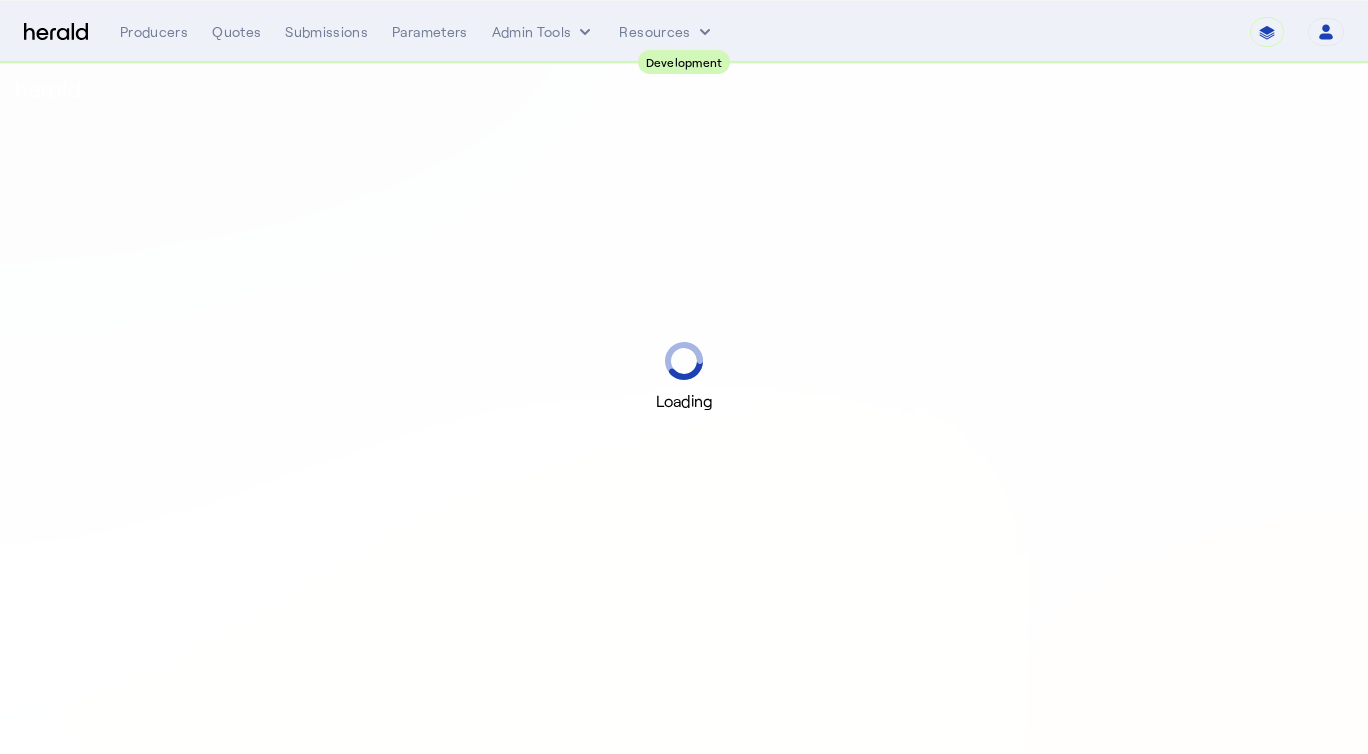 select on "pfm_2v8p_herald_api" 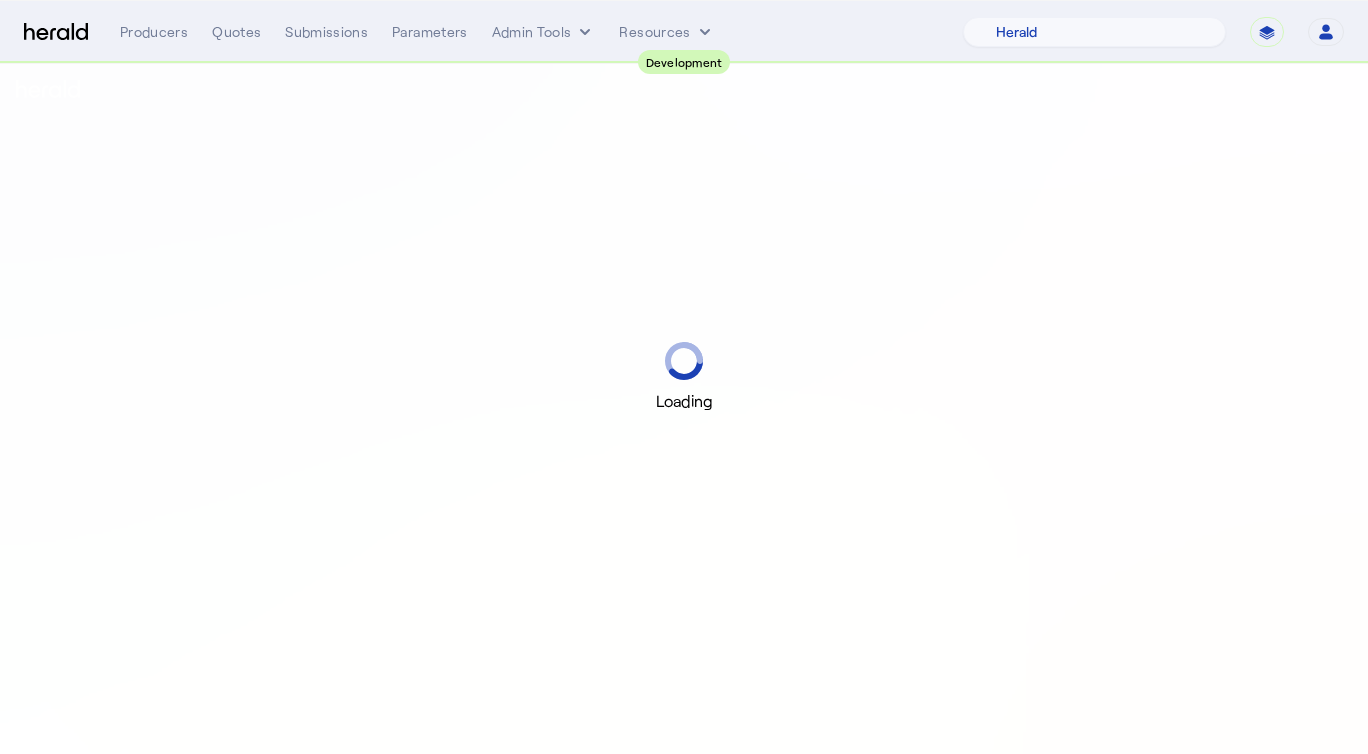 select on "pfm_2v8p_herald_api" 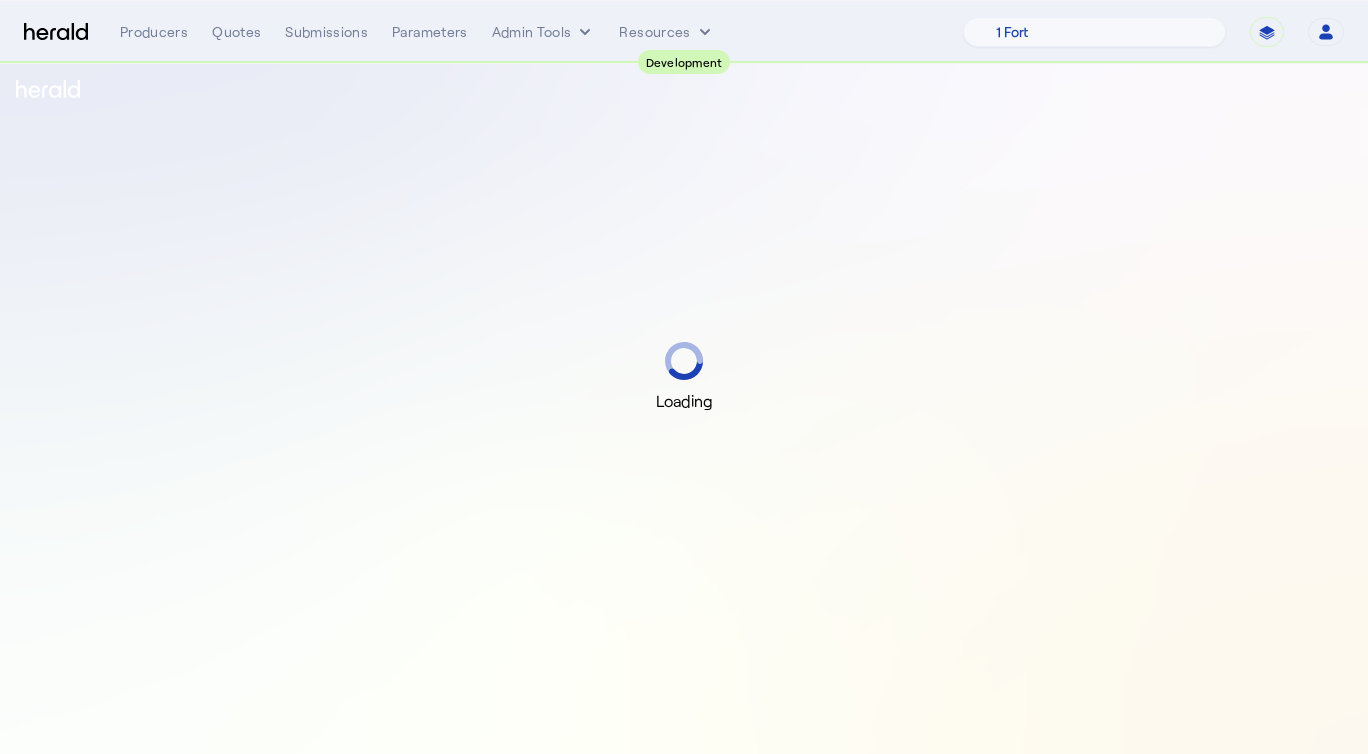scroll, scrollTop: 0, scrollLeft: 0, axis: both 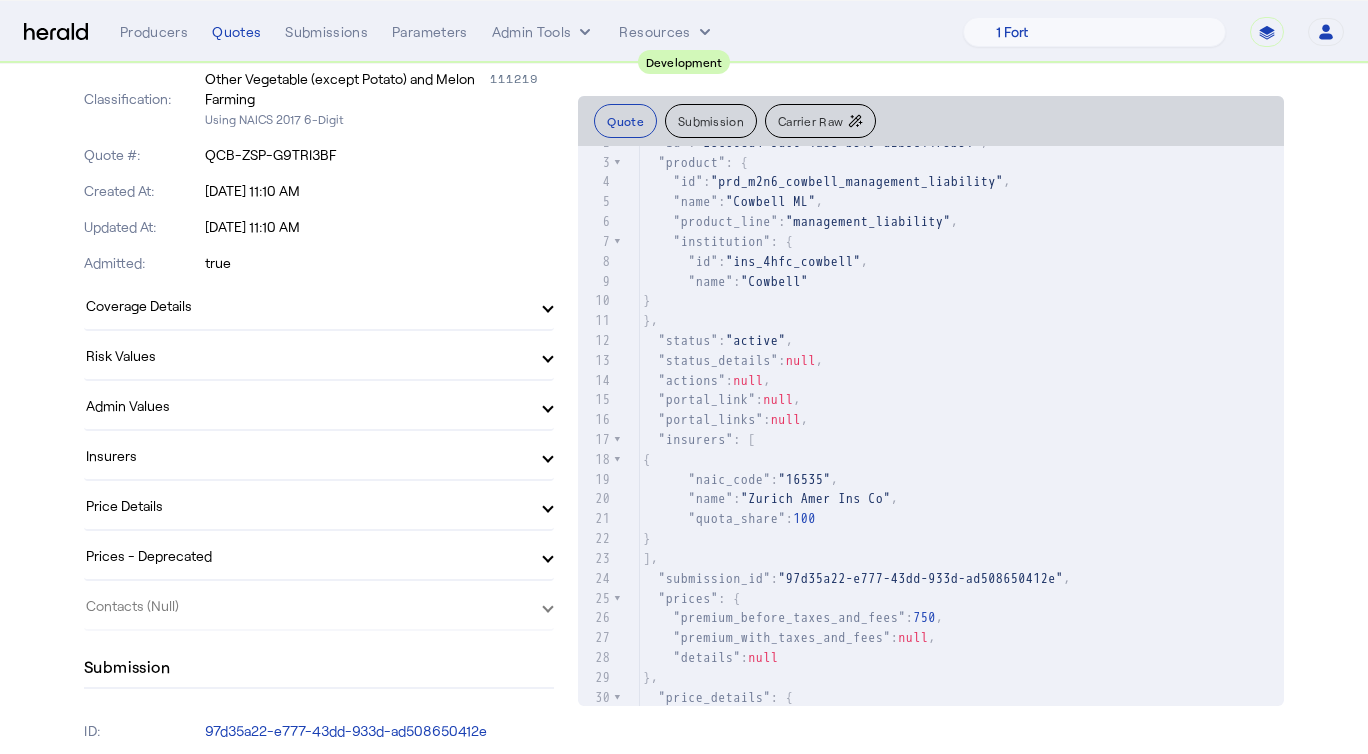 click on "Coverage Details" at bounding box center [307, 305] 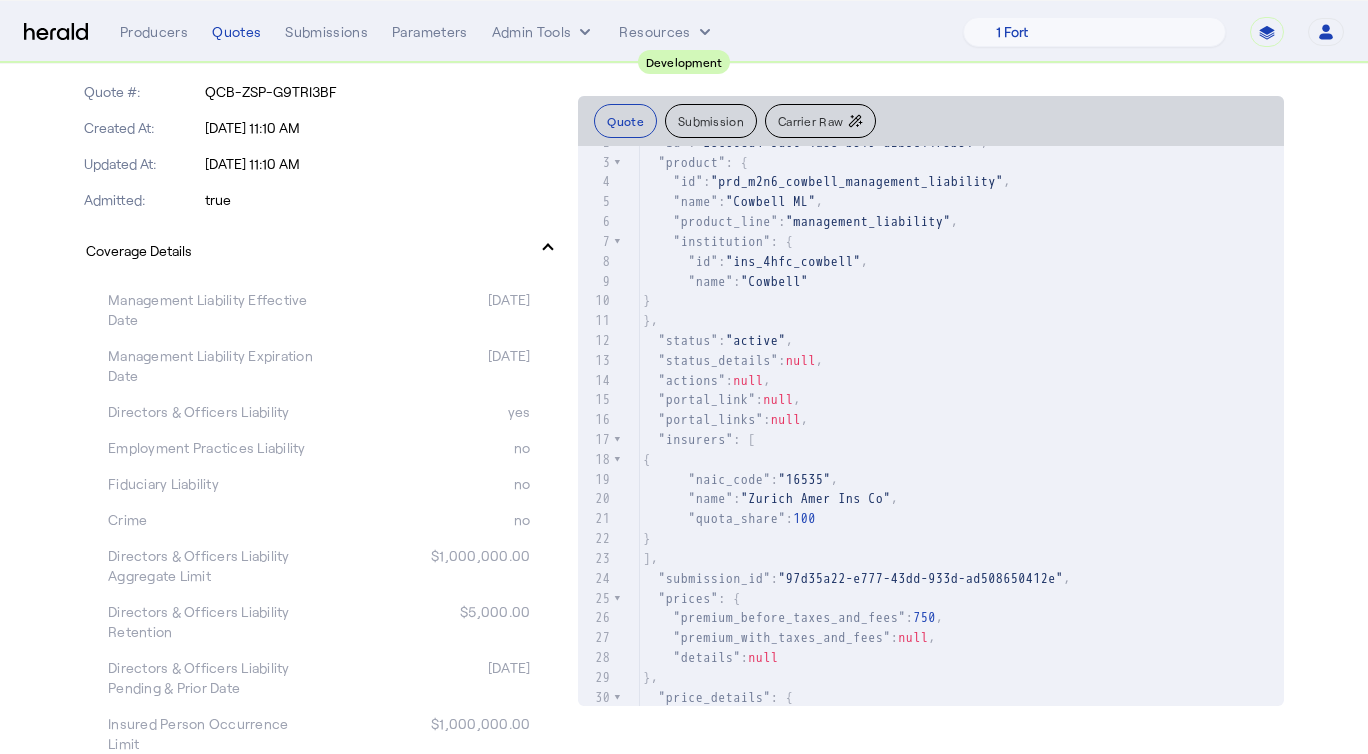 scroll, scrollTop: 486, scrollLeft: 0, axis: vertical 